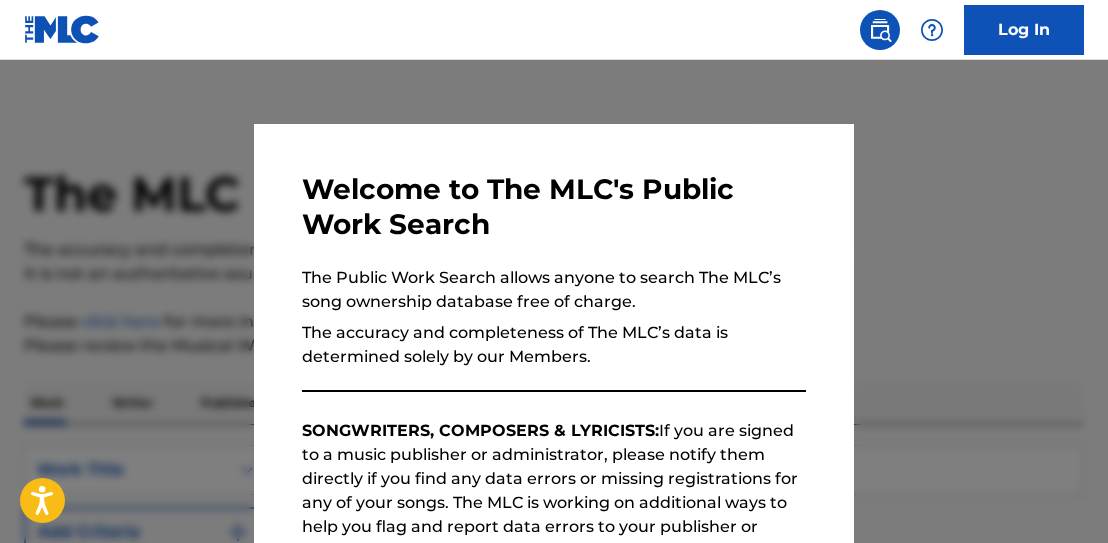 scroll, scrollTop: 0, scrollLeft: 0, axis: both 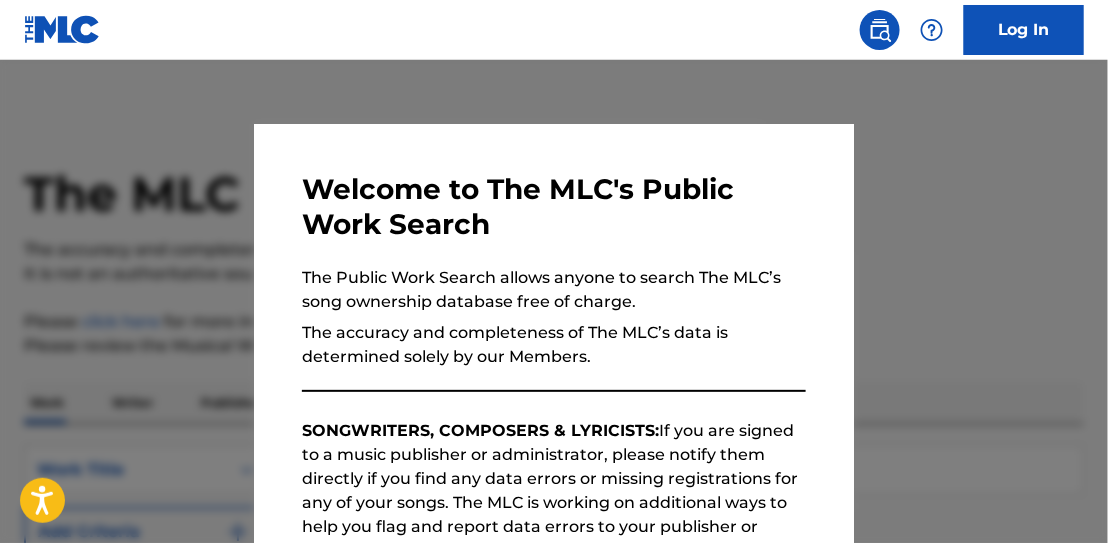 drag, startPoint x: 617, startPoint y: 289, endPoint x: 406, endPoint y: 318, distance: 212.98357 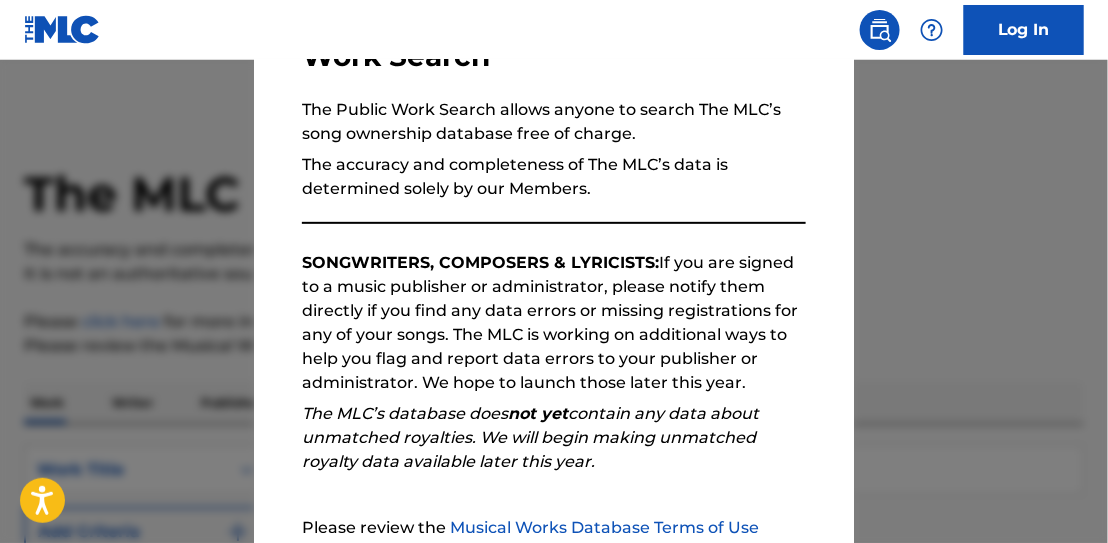 scroll, scrollTop: 371, scrollLeft: 0, axis: vertical 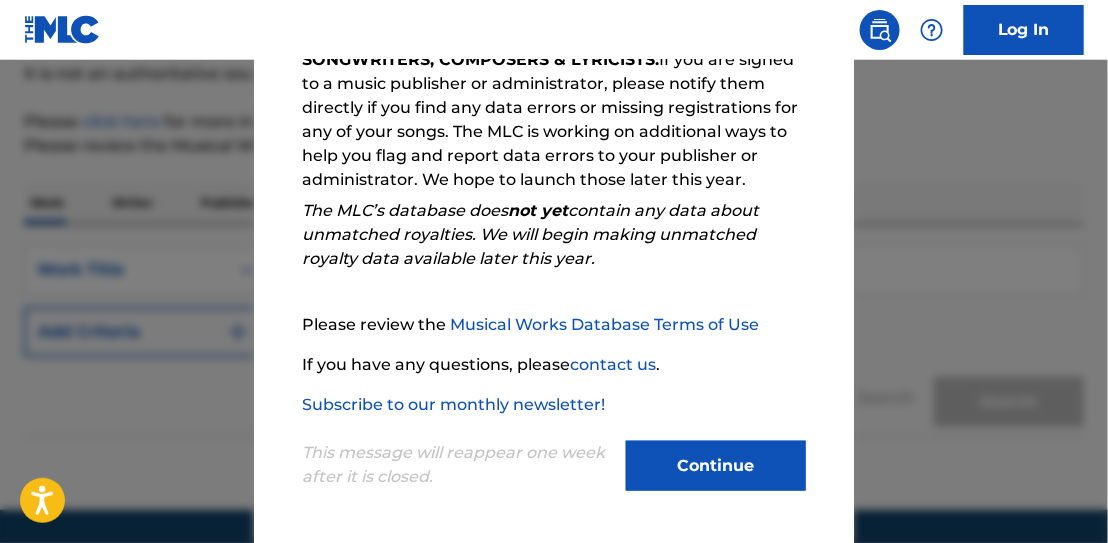 click on "Continue" at bounding box center [716, 466] 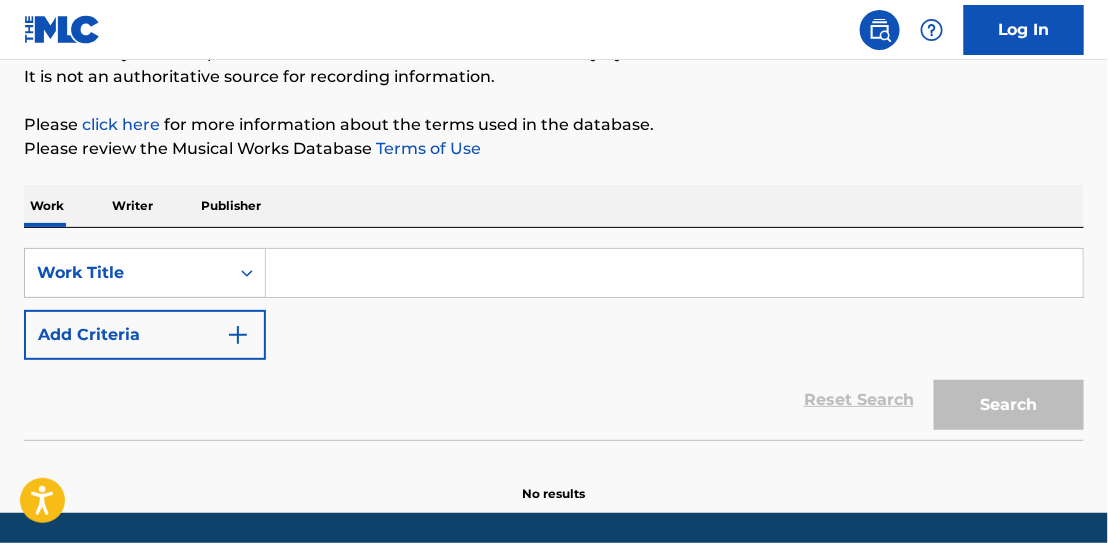 scroll, scrollTop: 200, scrollLeft: 0, axis: vertical 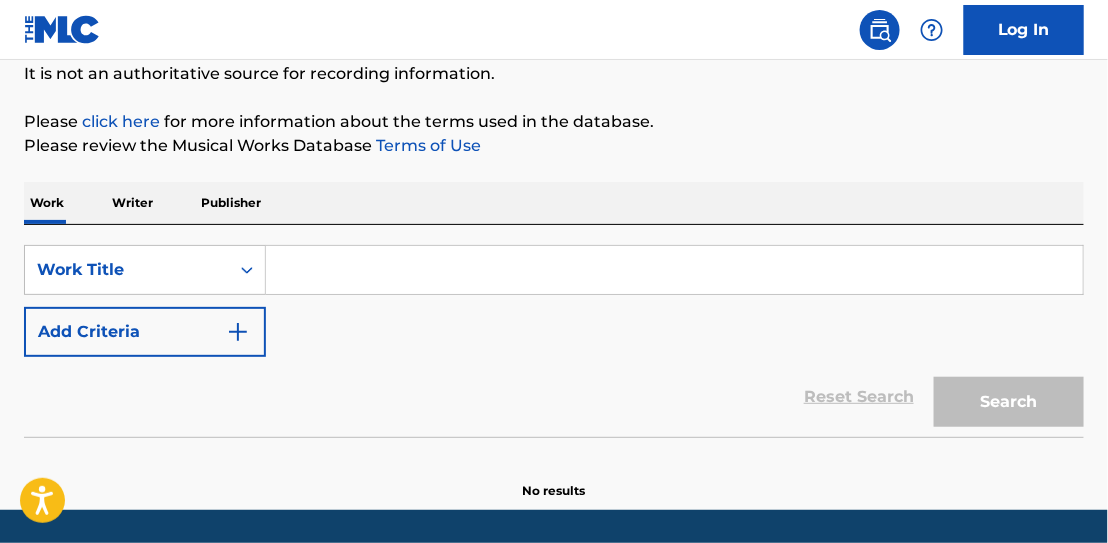 click at bounding box center (674, 270) 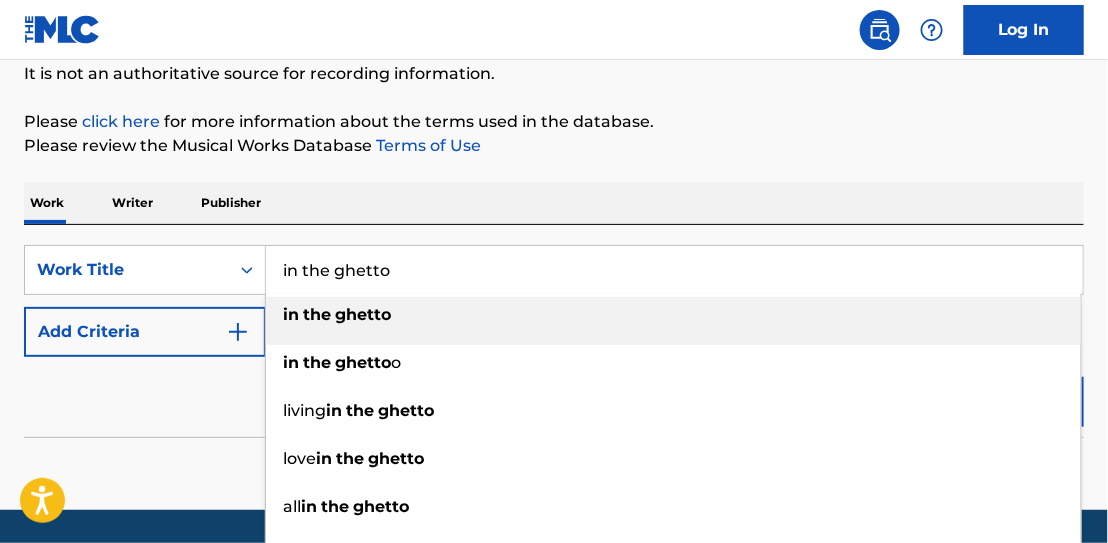 type on "in the ghetto" 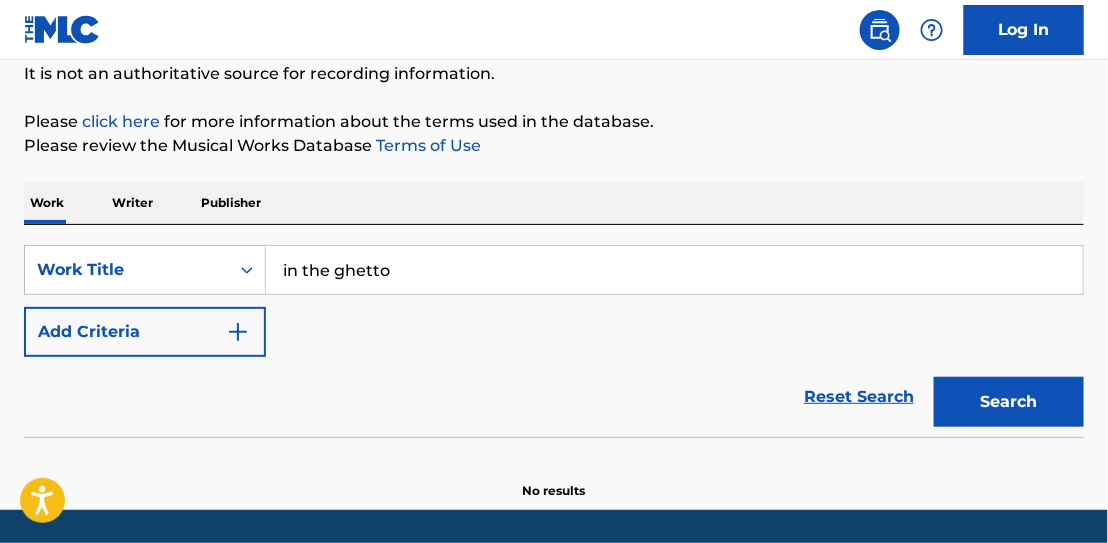 click on "Search" at bounding box center (1009, 402) 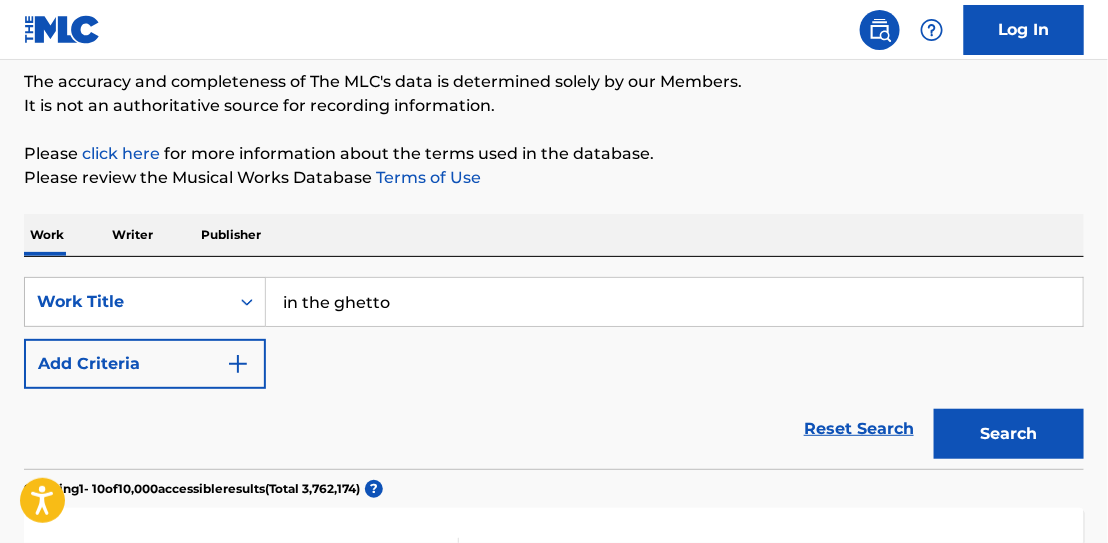 scroll, scrollTop: 100, scrollLeft: 0, axis: vertical 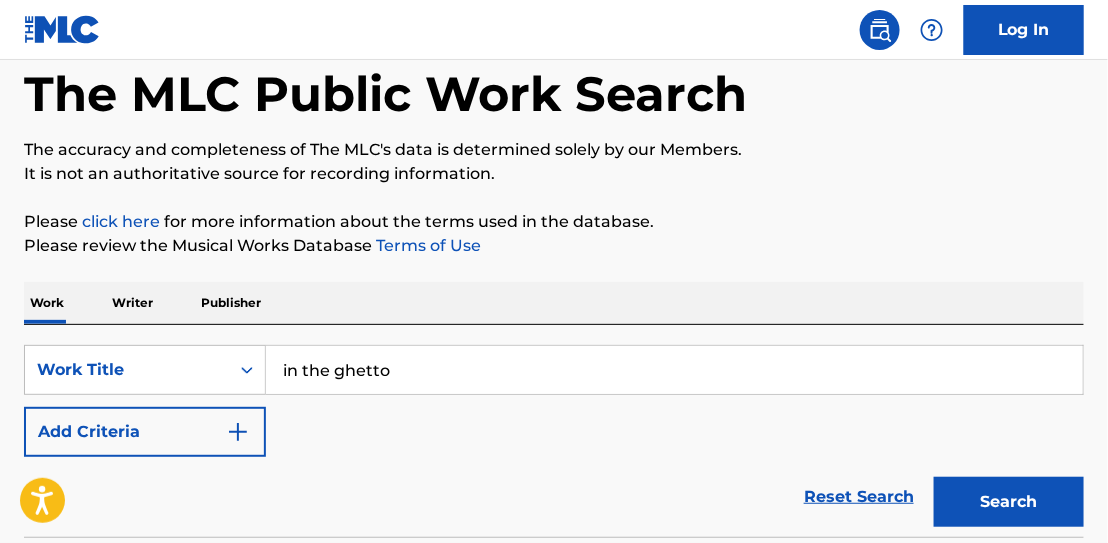 click at bounding box center [238, 432] 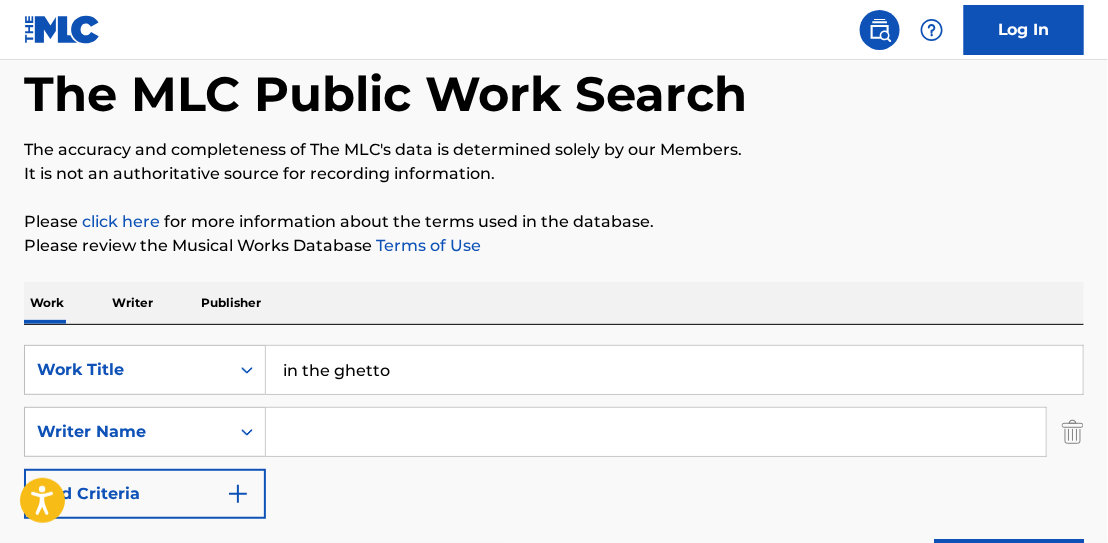 click at bounding box center [656, 432] 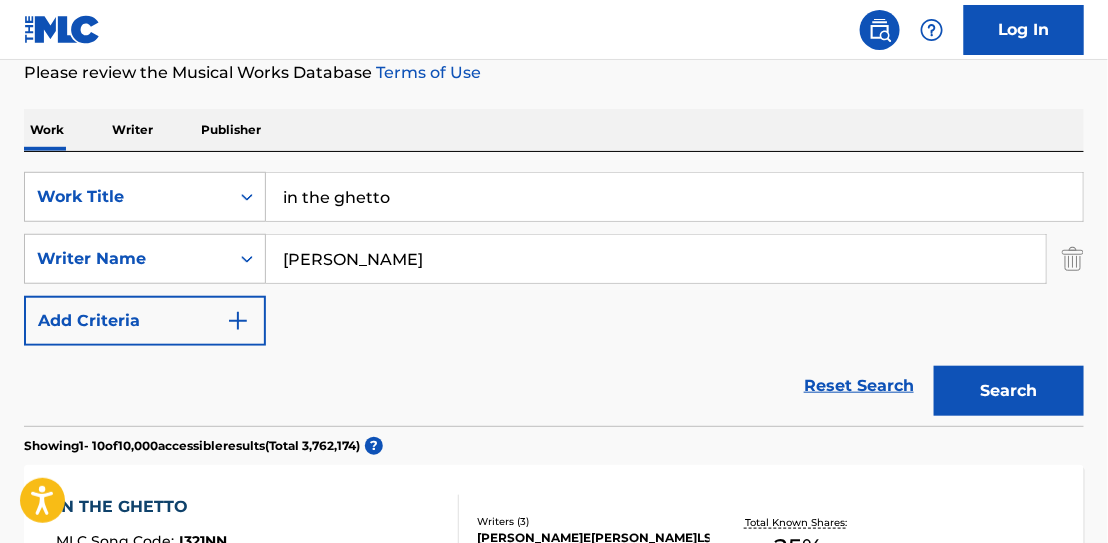 scroll, scrollTop: 300, scrollLeft: 0, axis: vertical 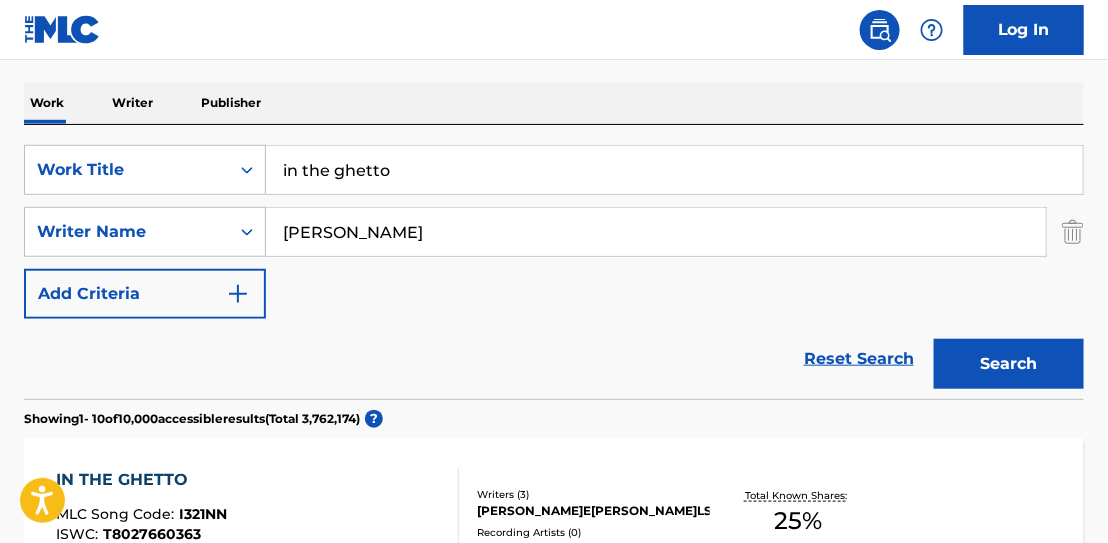 click on "Search" at bounding box center (1009, 364) 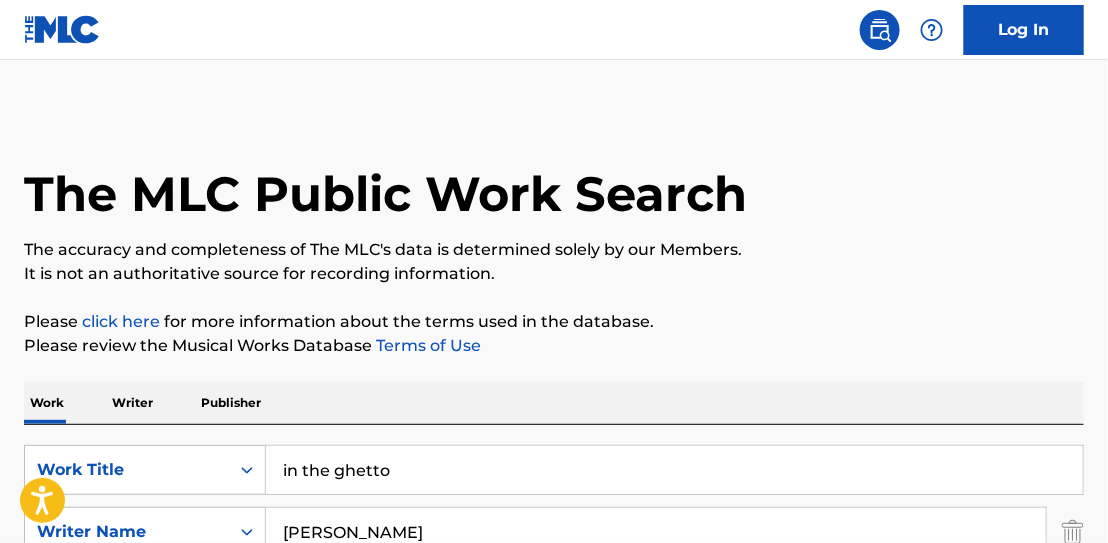 scroll, scrollTop: 200, scrollLeft: 0, axis: vertical 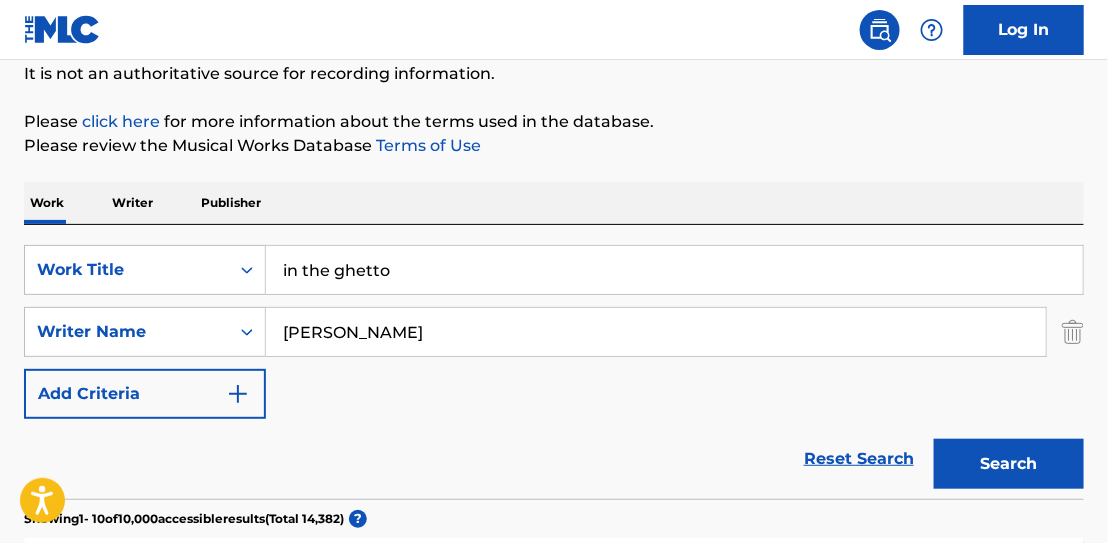 click on "[PERSON_NAME]" at bounding box center (656, 332) 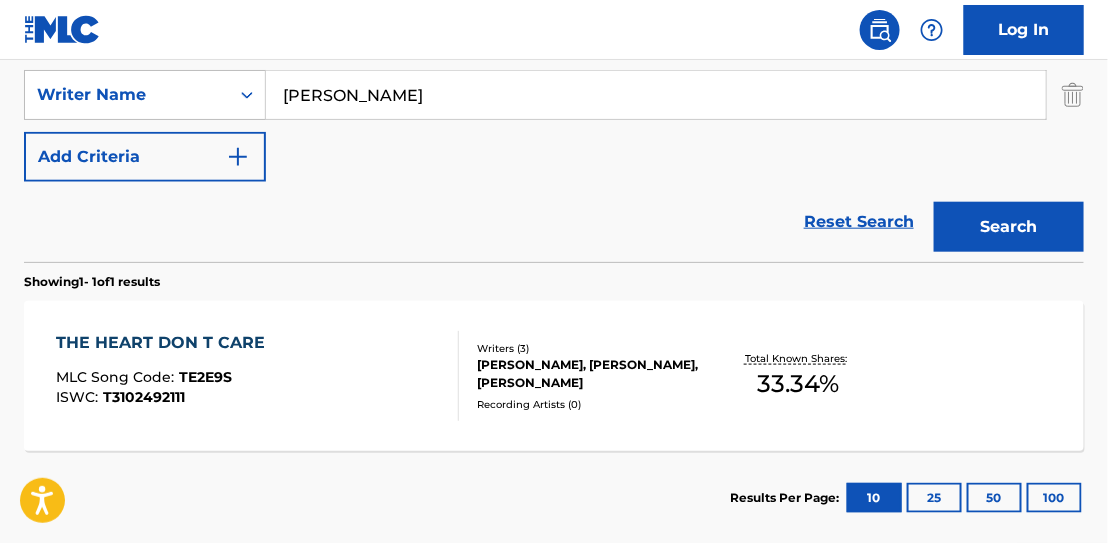 scroll, scrollTop: 343, scrollLeft: 0, axis: vertical 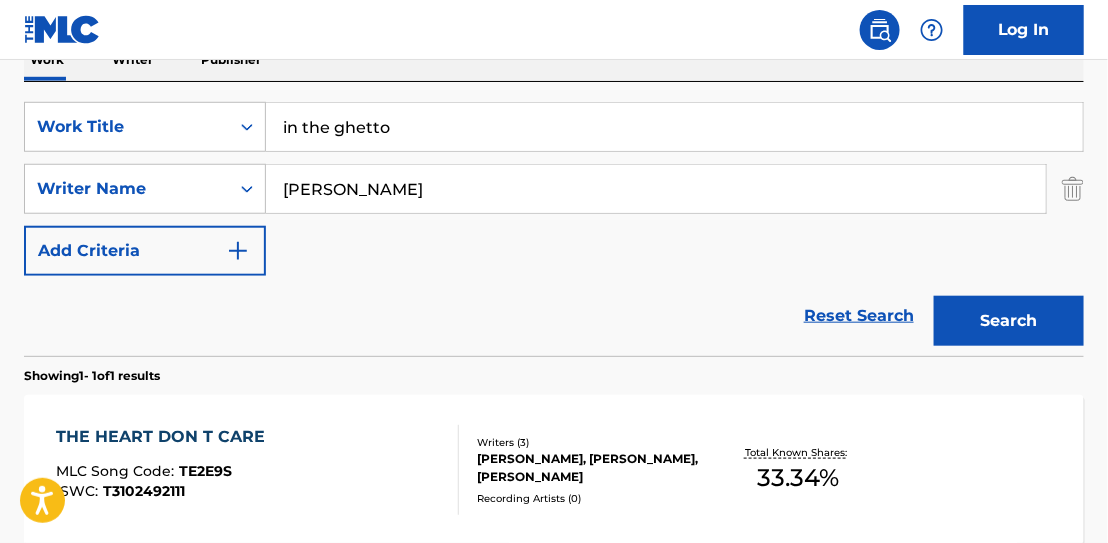 click on "Log In" at bounding box center [1024, 30] 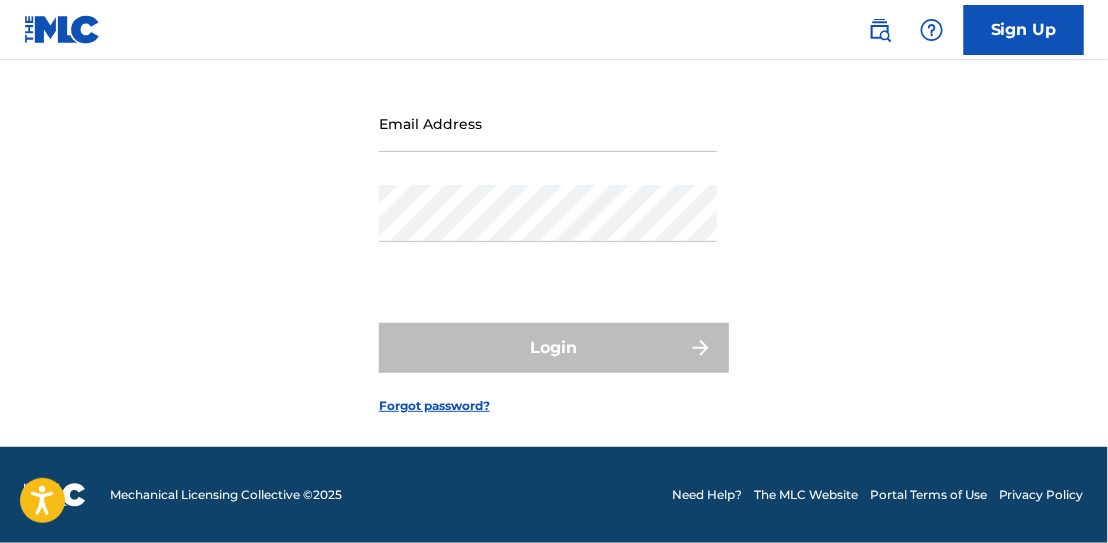 scroll, scrollTop: 0, scrollLeft: 0, axis: both 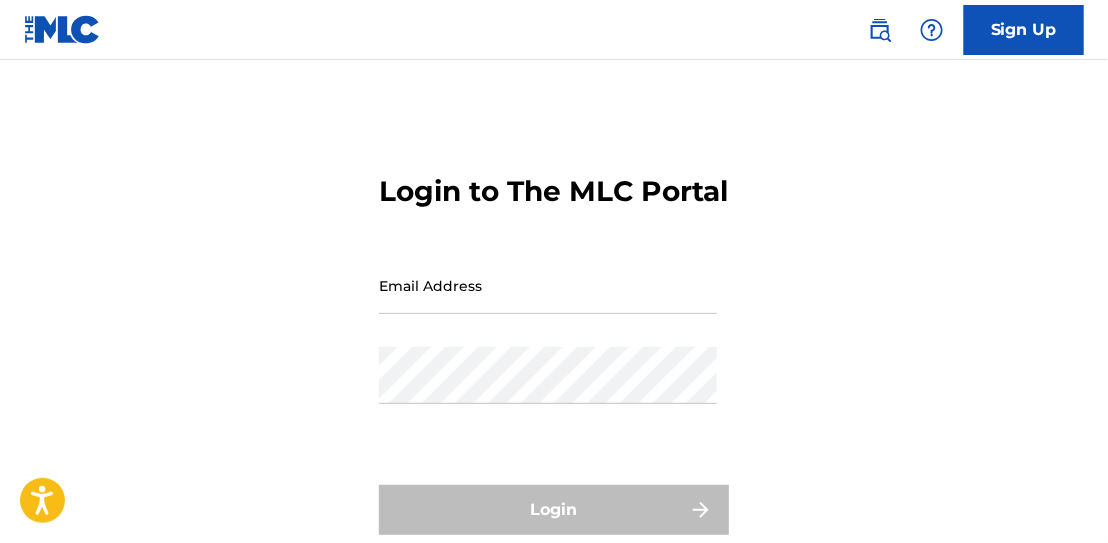 type on "[PERSON_NAME][EMAIL_ADDRESS][PERSON_NAME][DOMAIN_NAME]" 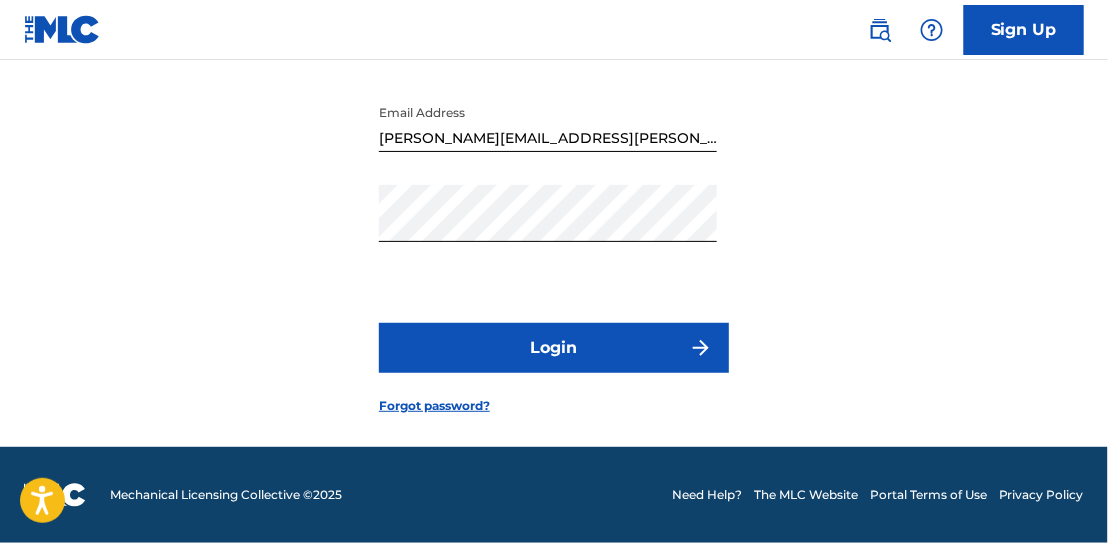 scroll, scrollTop: 196, scrollLeft: 0, axis: vertical 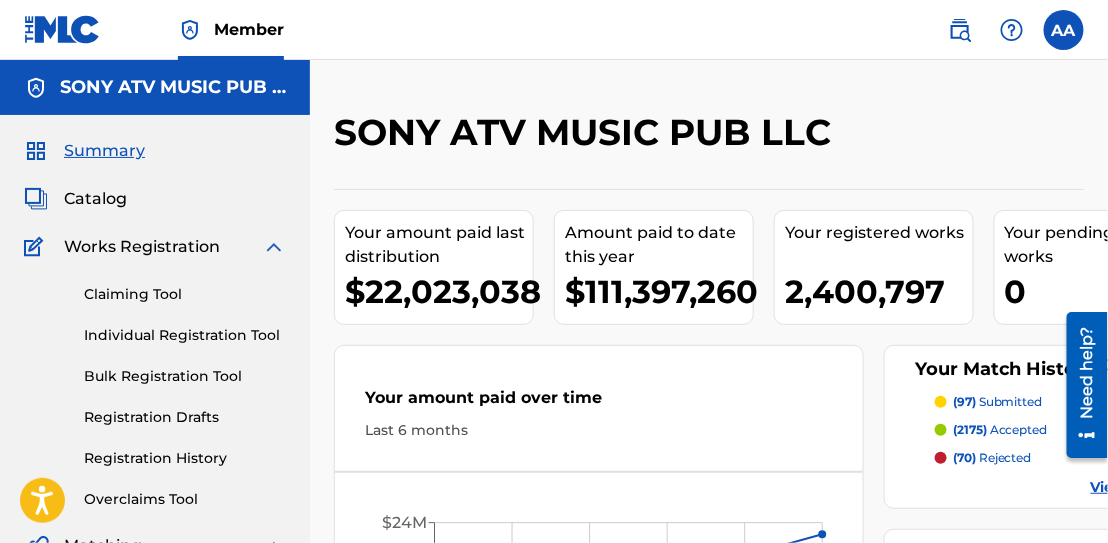 click at bounding box center (960, 30) 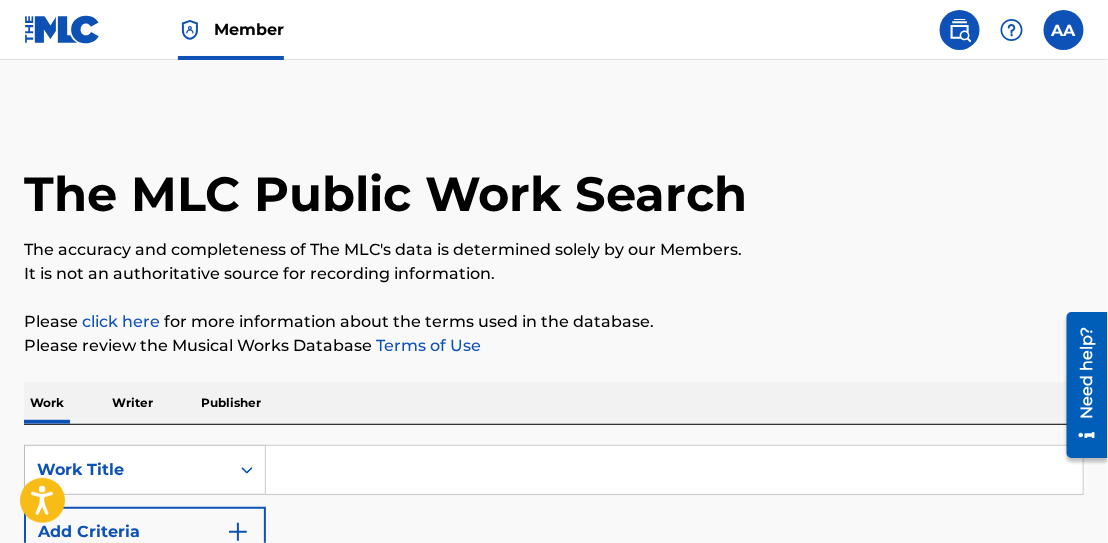 click at bounding box center [674, 470] 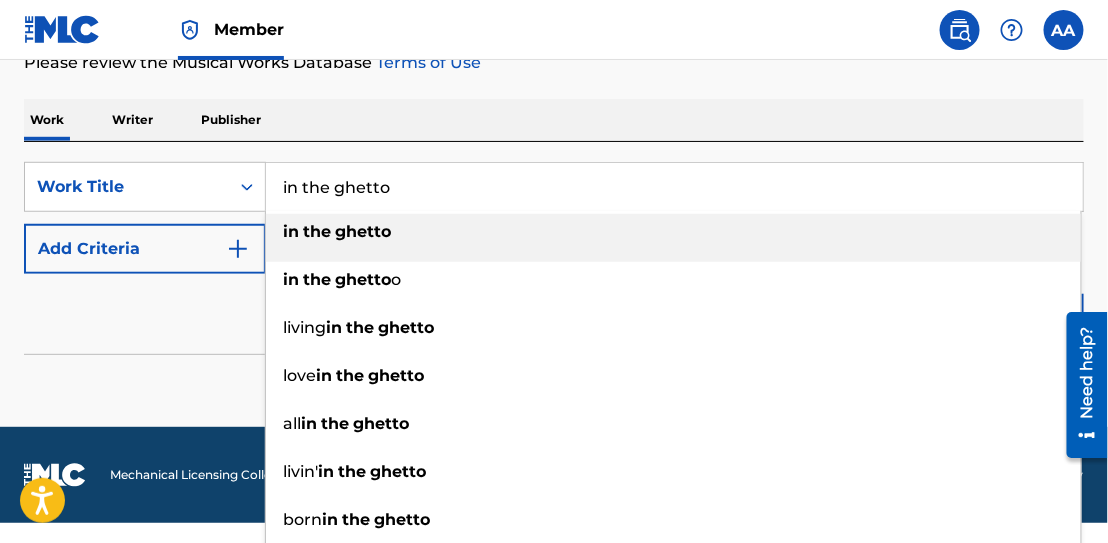 scroll, scrollTop: 300, scrollLeft: 0, axis: vertical 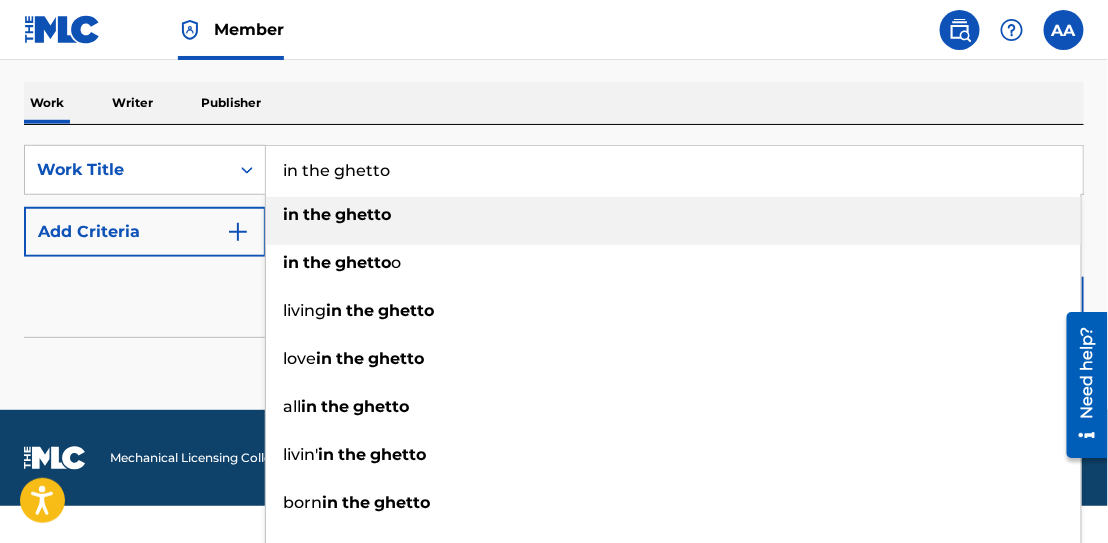 type on "in the ghetto" 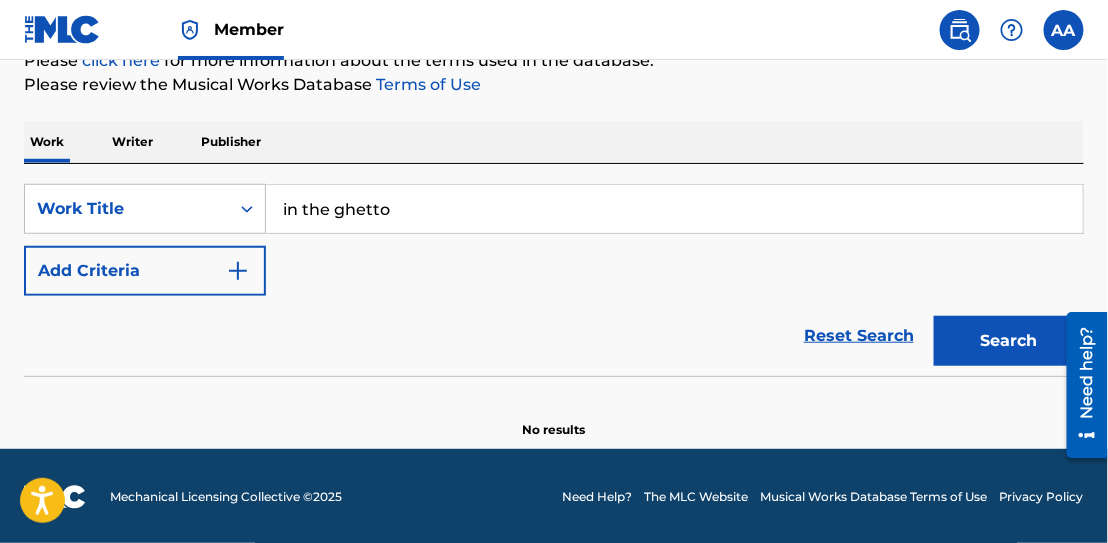 click at bounding box center [238, 271] 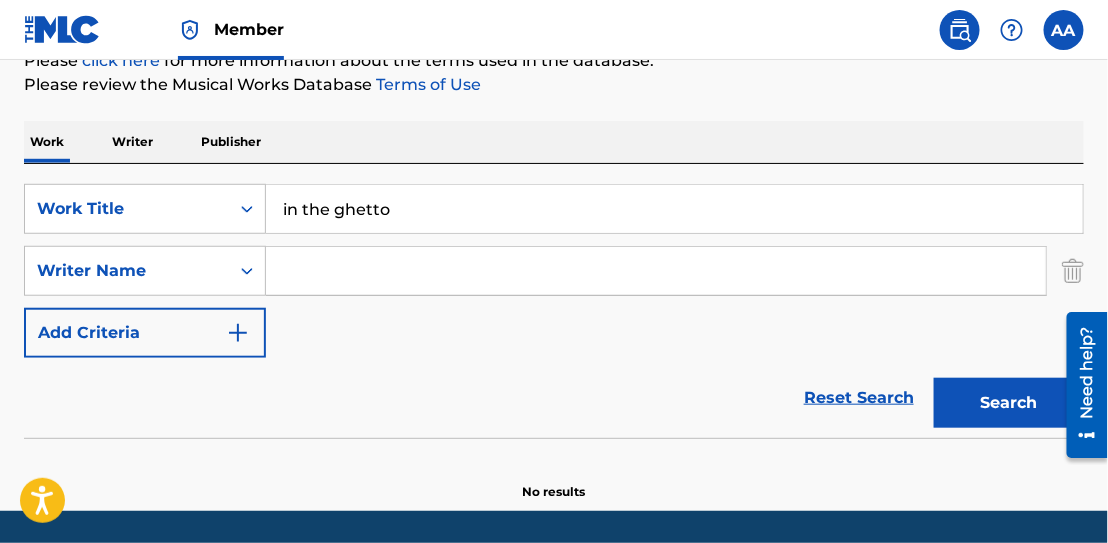 click at bounding box center [656, 271] 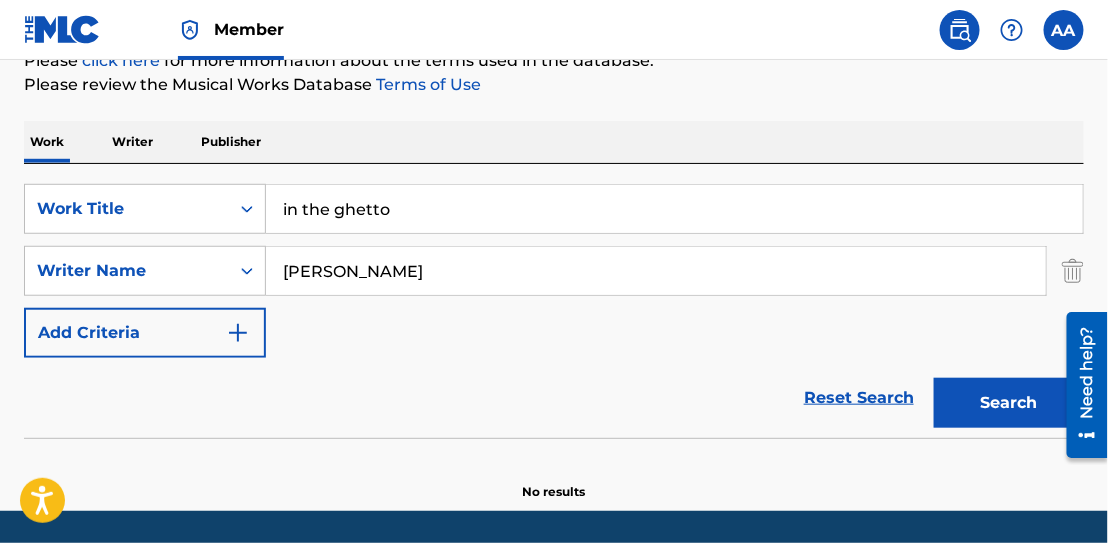 type on "[PERSON_NAME]" 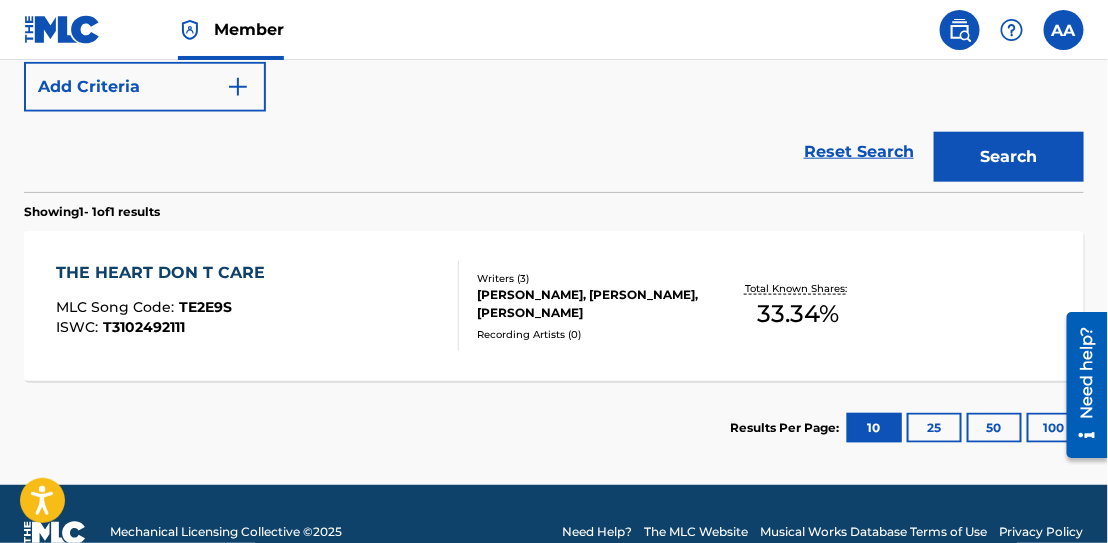 scroll, scrollTop: 543, scrollLeft: 0, axis: vertical 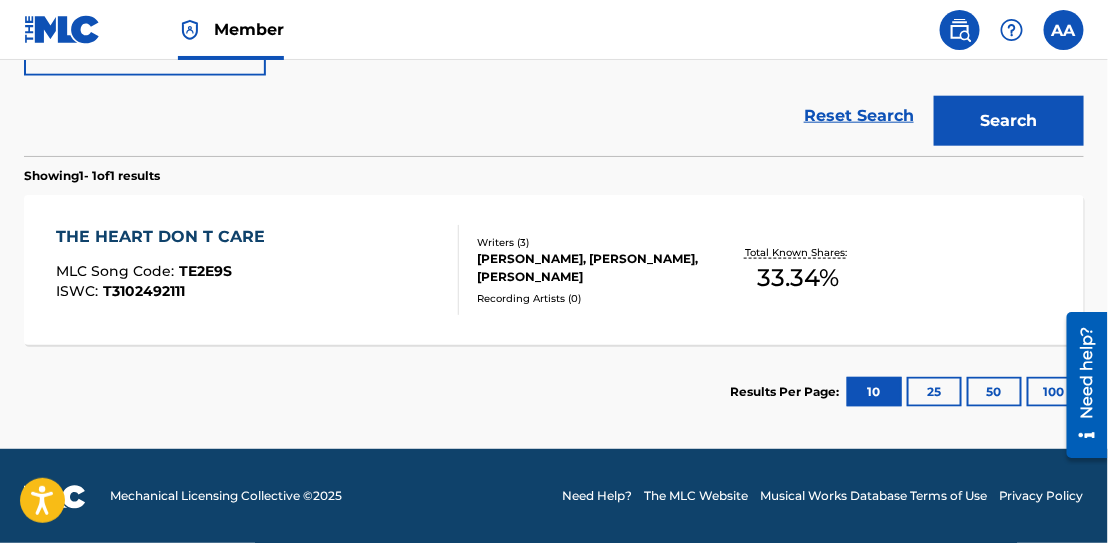 click on "[PERSON_NAME], [PERSON_NAME], [PERSON_NAME]" at bounding box center (594, 268) 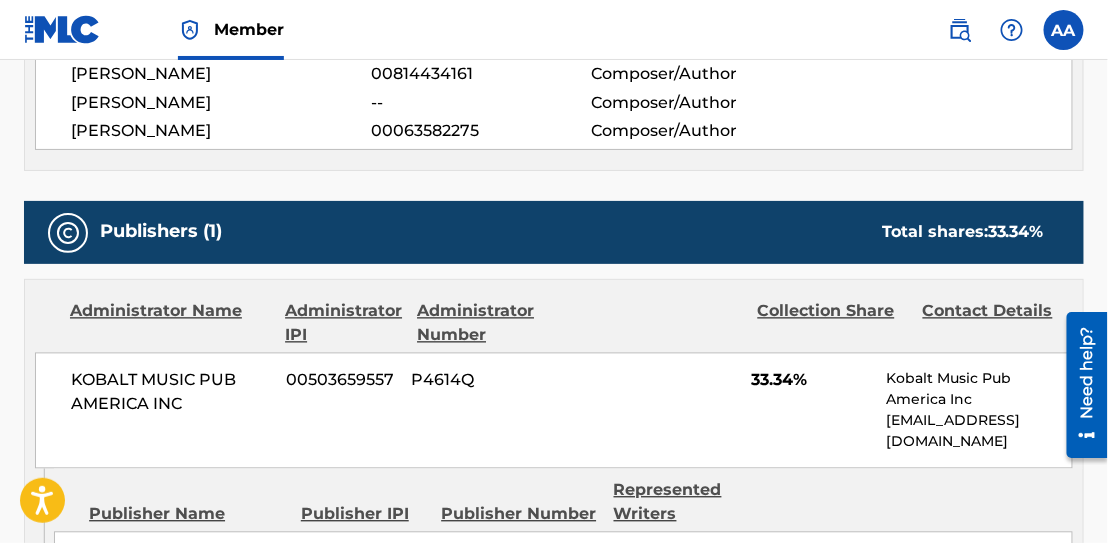scroll, scrollTop: 800, scrollLeft: 0, axis: vertical 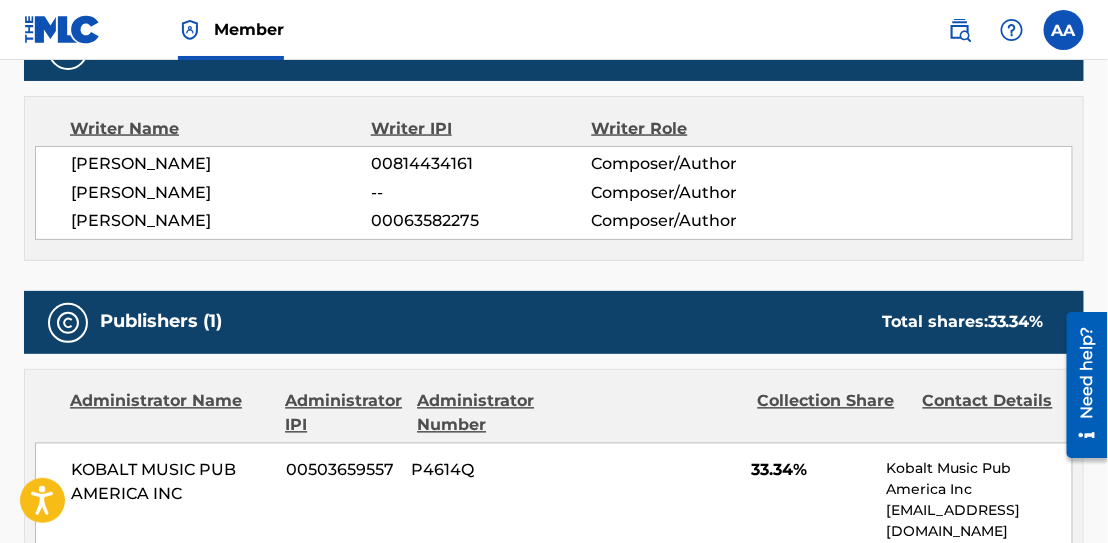 click on "[PERSON_NAME]" at bounding box center [221, 222] 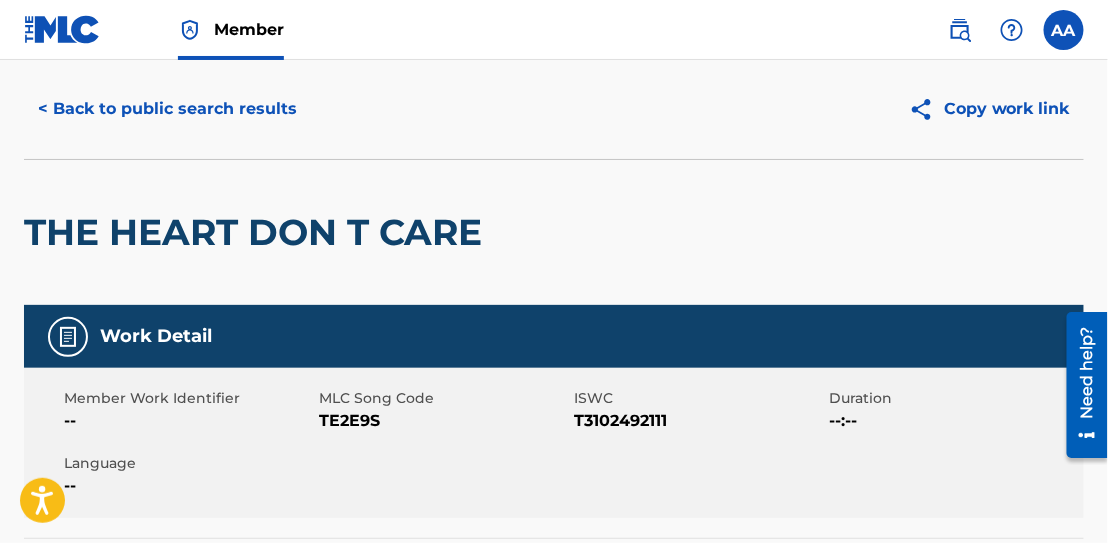 scroll, scrollTop: 0, scrollLeft: 0, axis: both 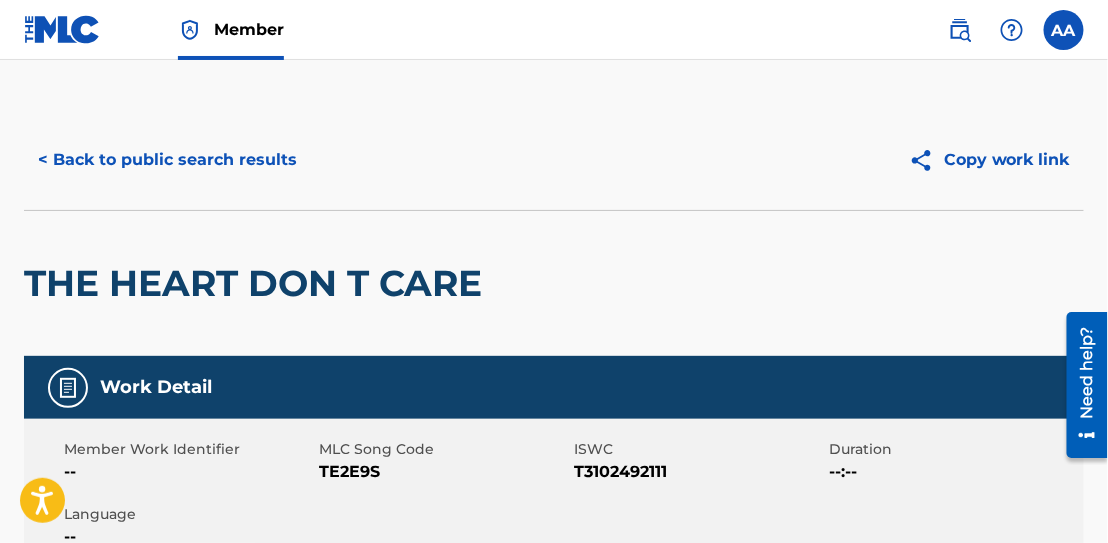 click at bounding box center (960, 30) 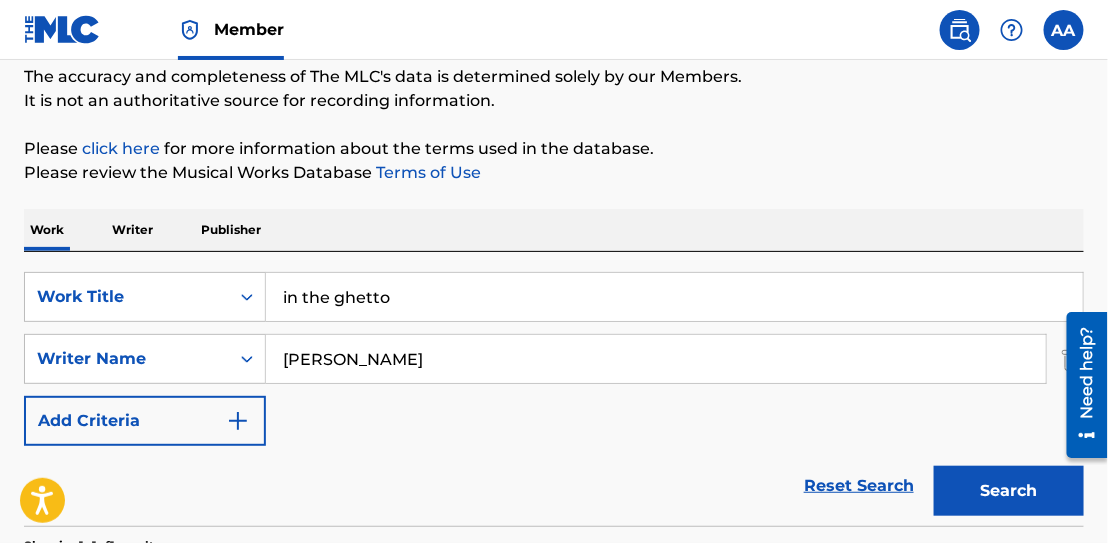 scroll, scrollTop: 200, scrollLeft: 0, axis: vertical 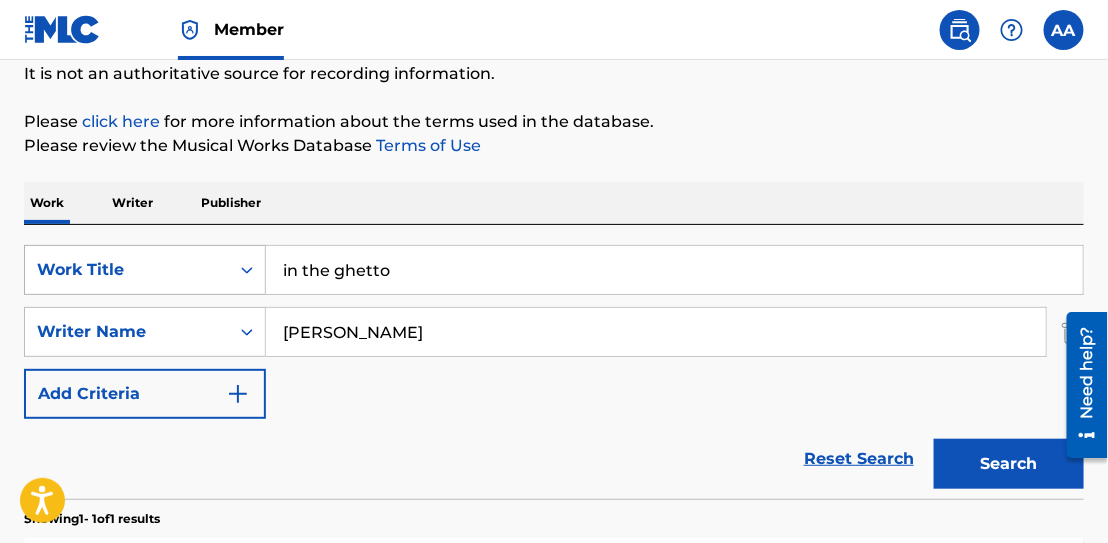 drag, startPoint x: 393, startPoint y: 266, endPoint x: 186, endPoint y: 287, distance: 208.06248 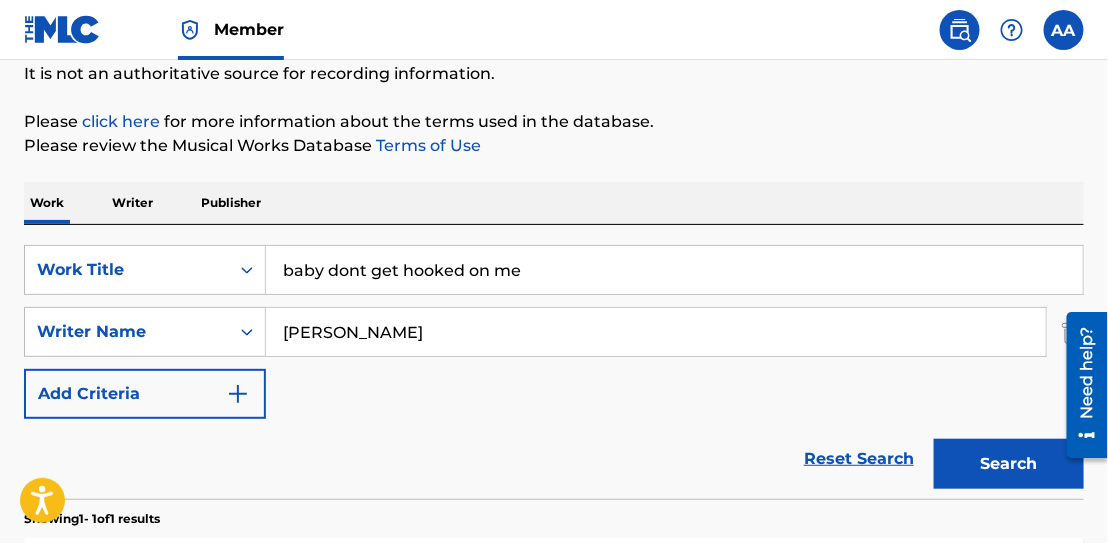 type on "baby dont get hooked on me" 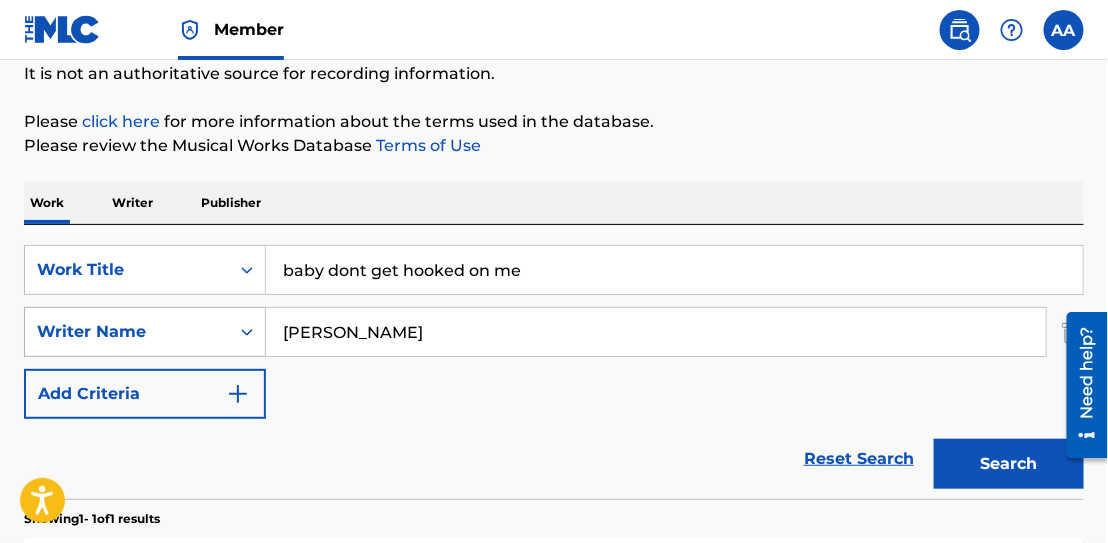 drag, startPoint x: 396, startPoint y: 332, endPoint x: 145, endPoint y: 341, distance: 251.1613 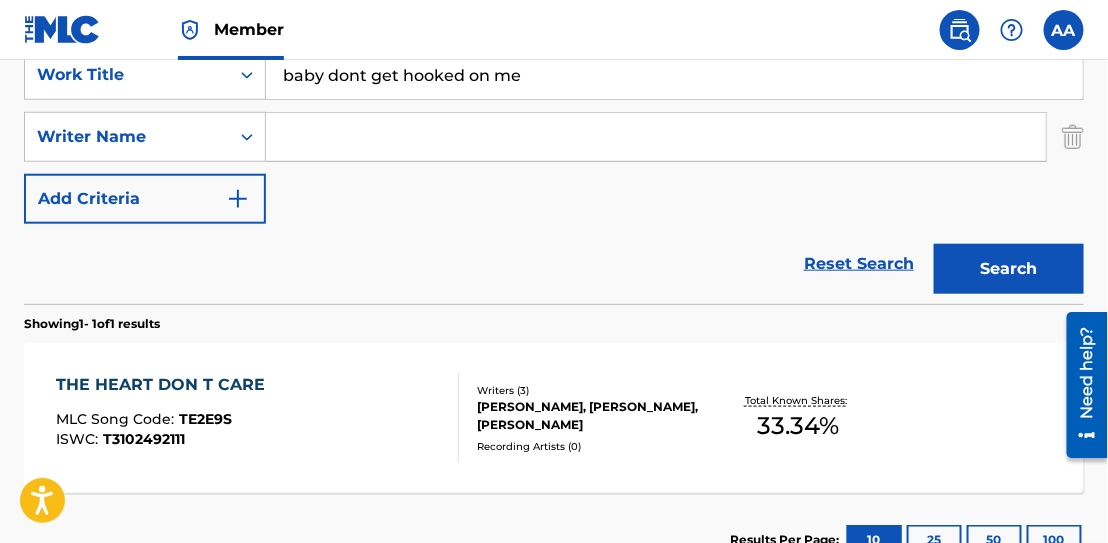 scroll, scrollTop: 400, scrollLeft: 0, axis: vertical 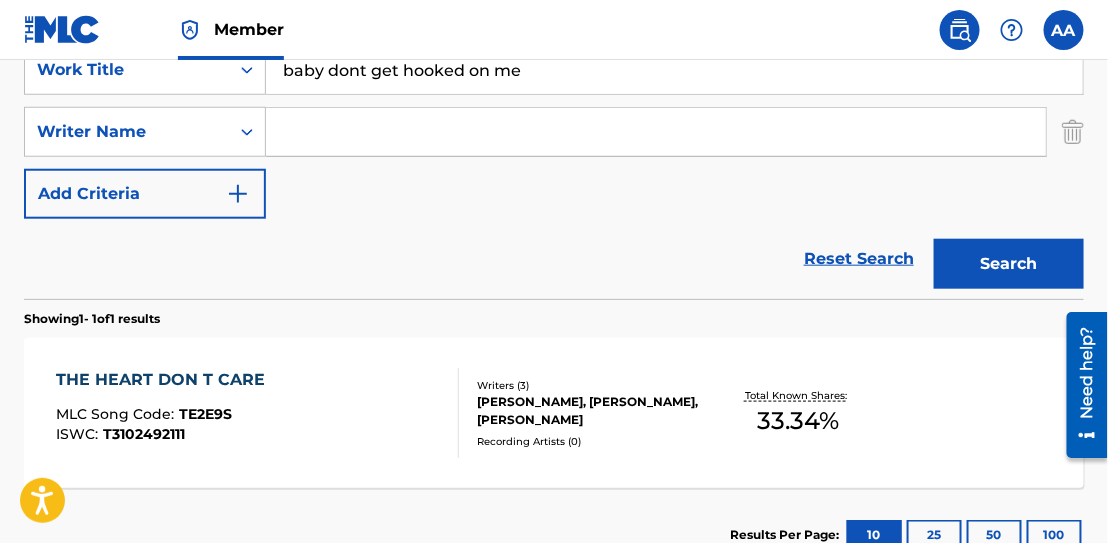 type 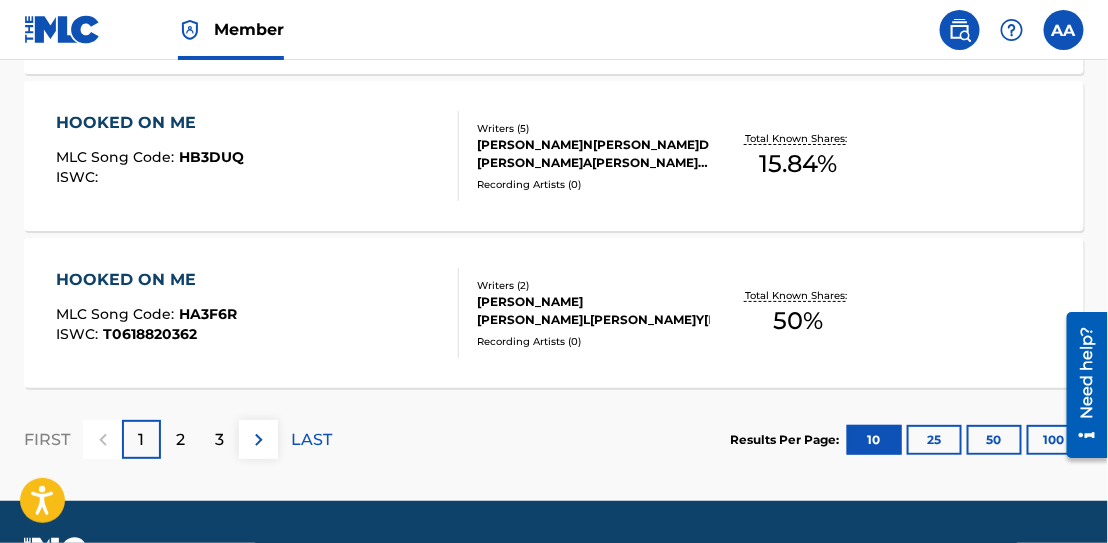scroll, scrollTop: 1965, scrollLeft: 0, axis: vertical 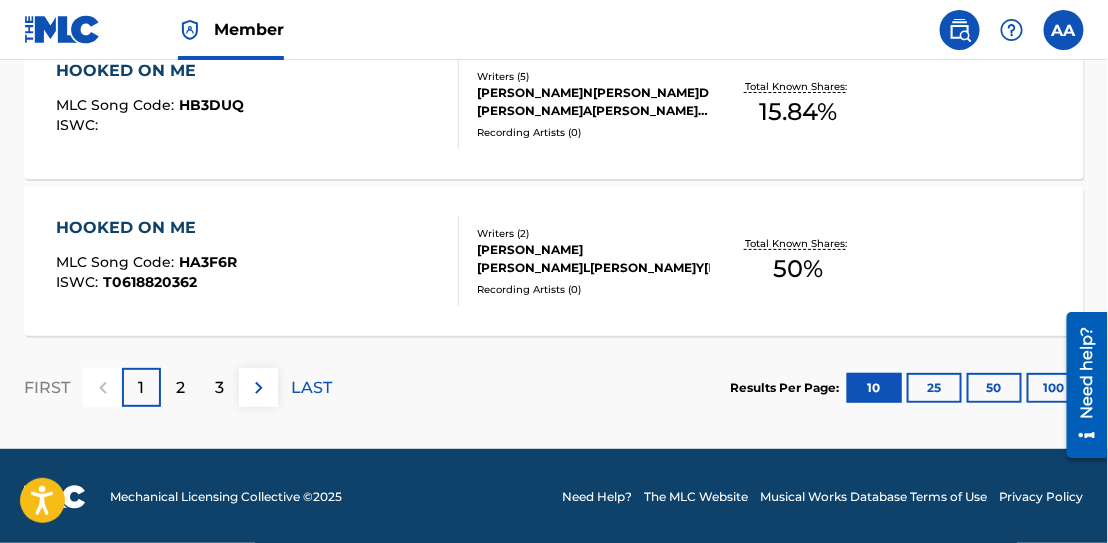 click at bounding box center [259, 388] 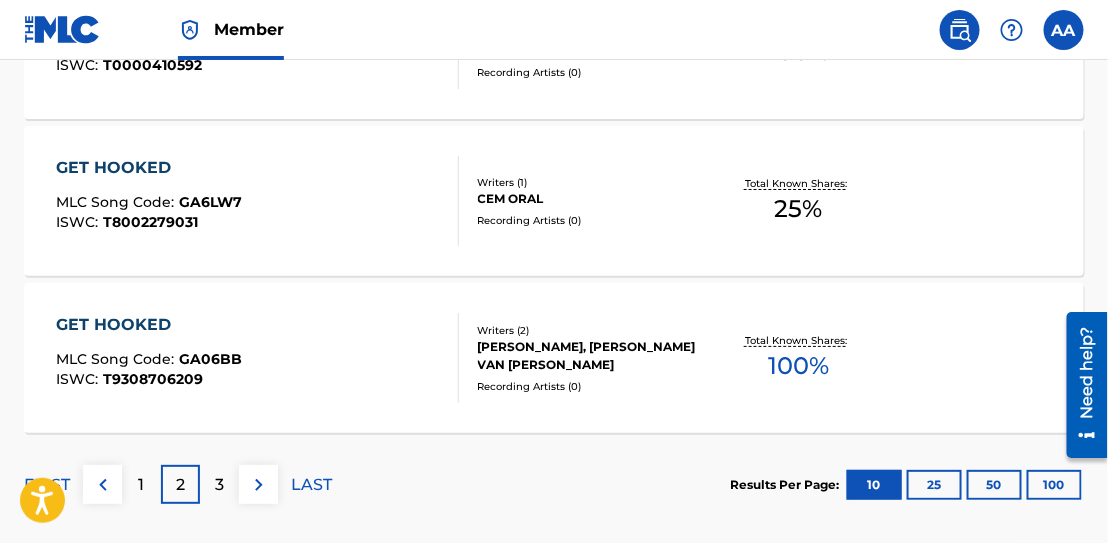 scroll, scrollTop: 1965, scrollLeft: 0, axis: vertical 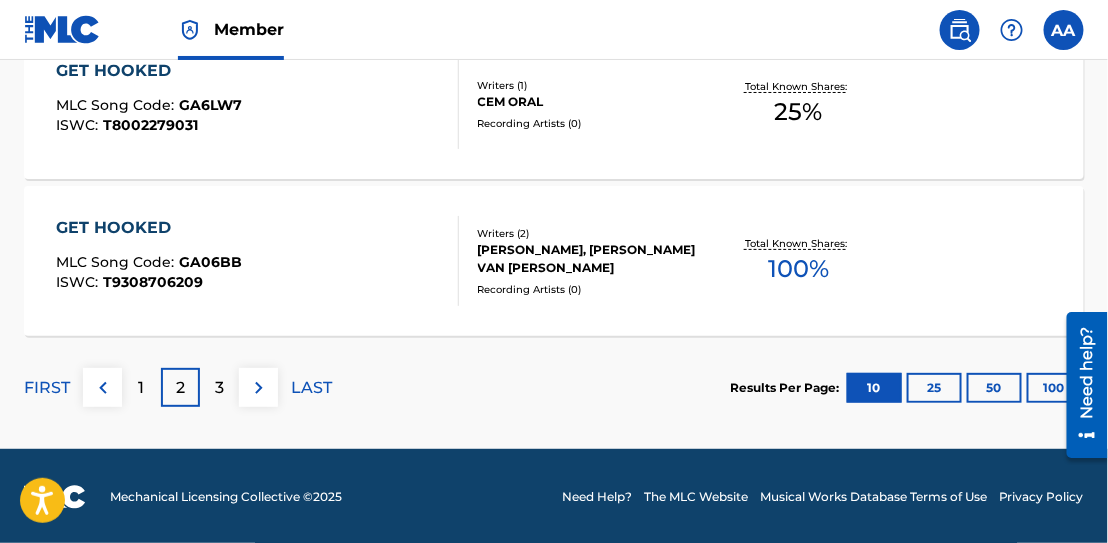 click at bounding box center (259, 388) 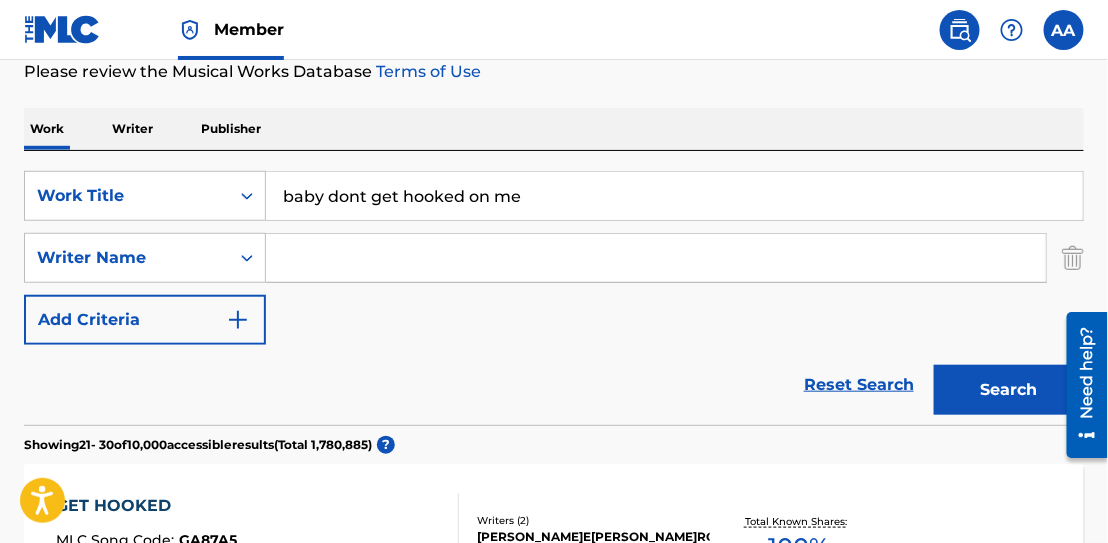 scroll, scrollTop: 165, scrollLeft: 0, axis: vertical 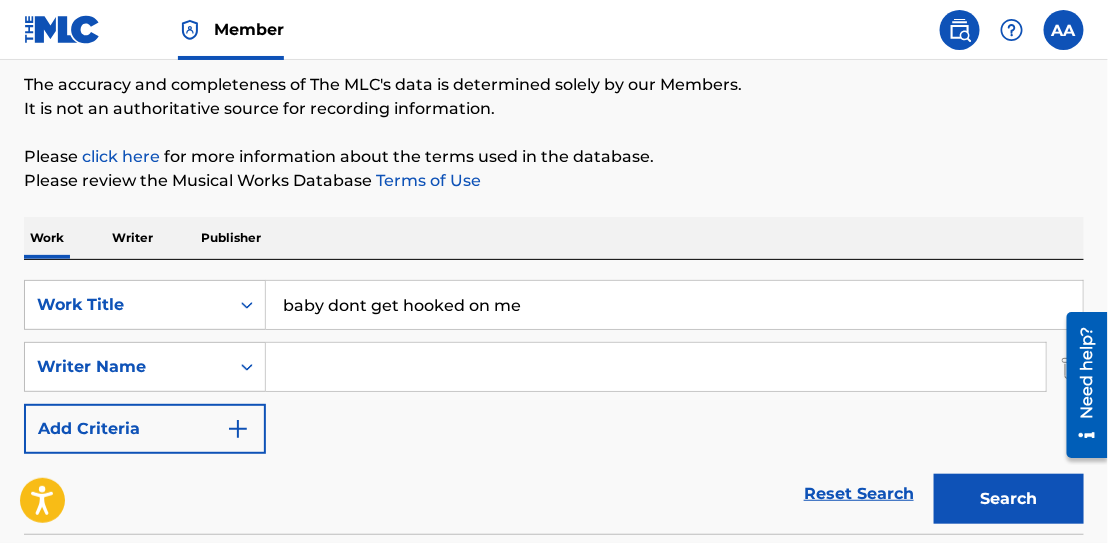 click at bounding box center [656, 367] 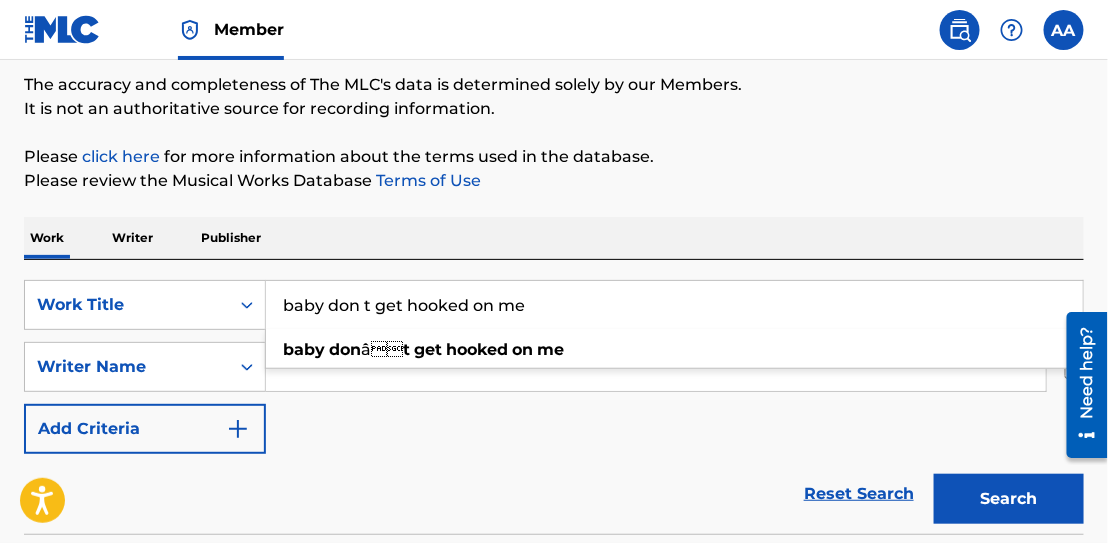 type on "baby don t get hooked on me" 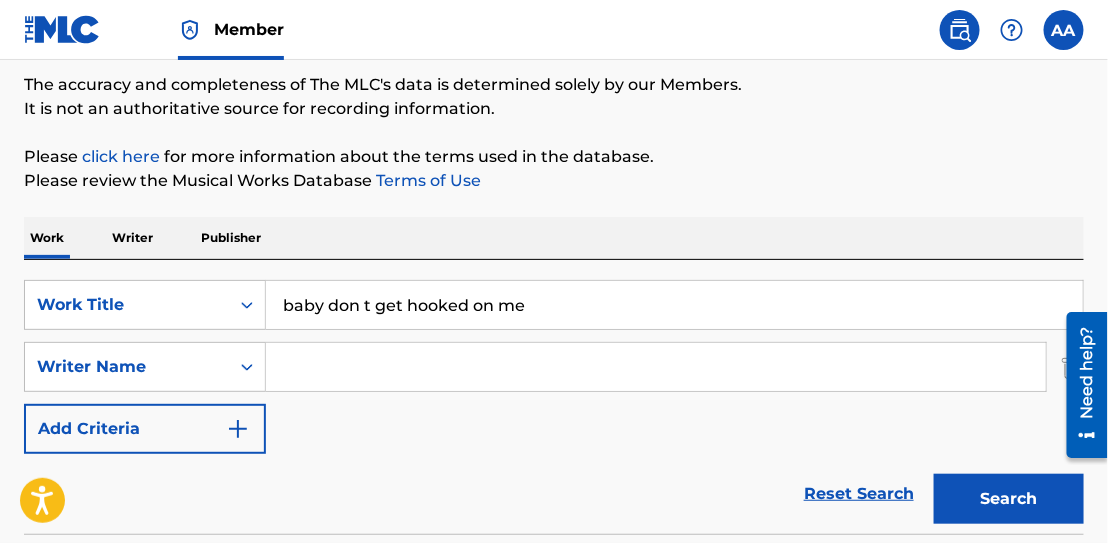 click at bounding box center (656, 367) 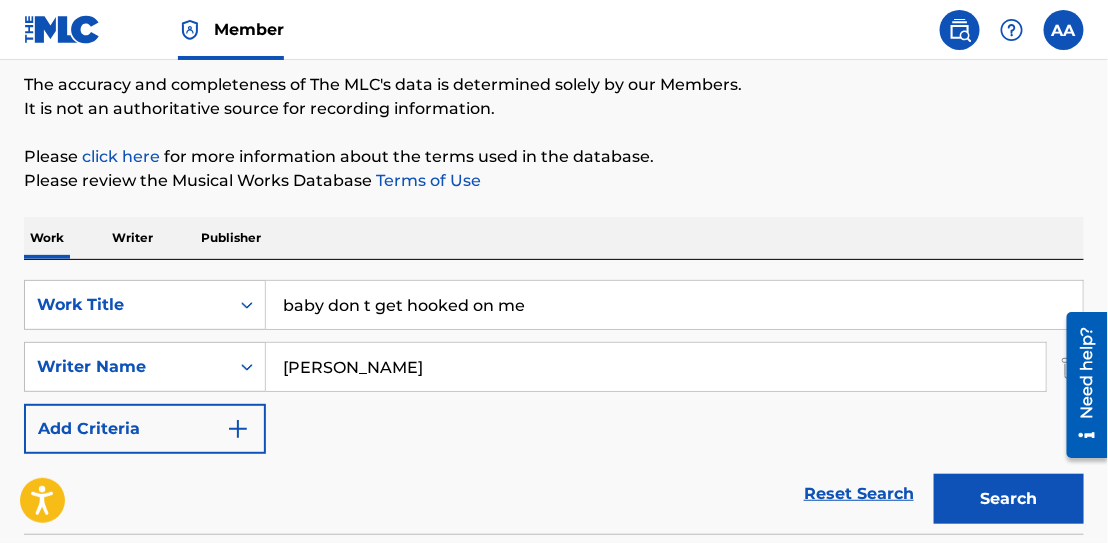 click on "Search" at bounding box center [1009, 499] 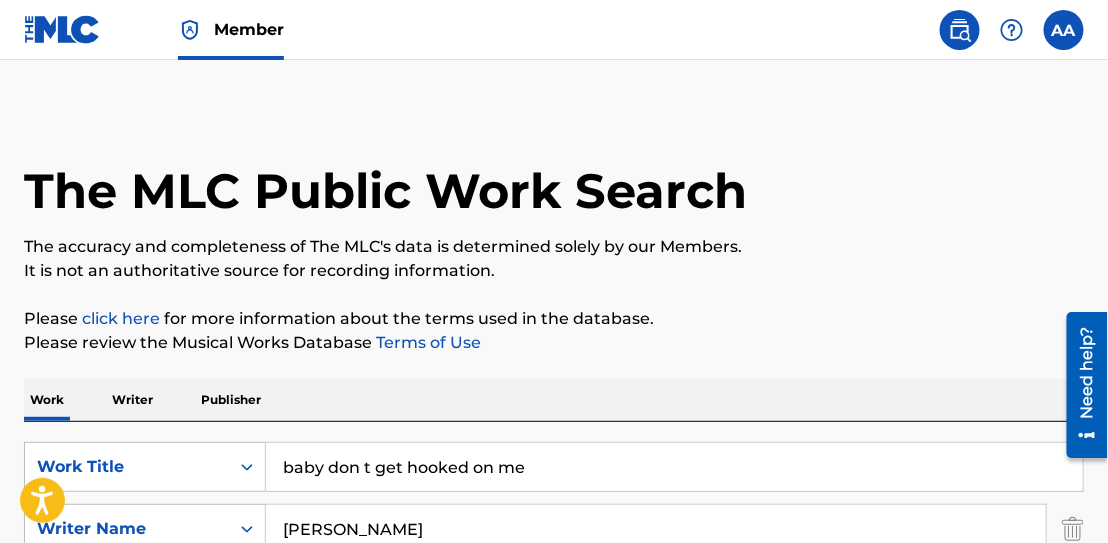scroll, scrollTop: 0, scrollLeft: 0, axis: both 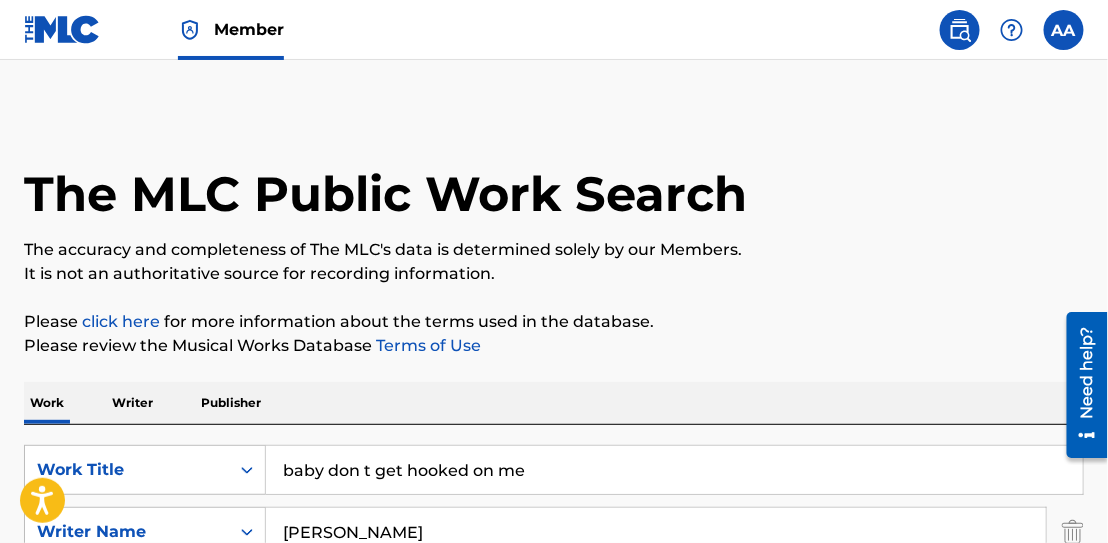 click on "baby don t get hooked on me" at bounding box center [674, 470] 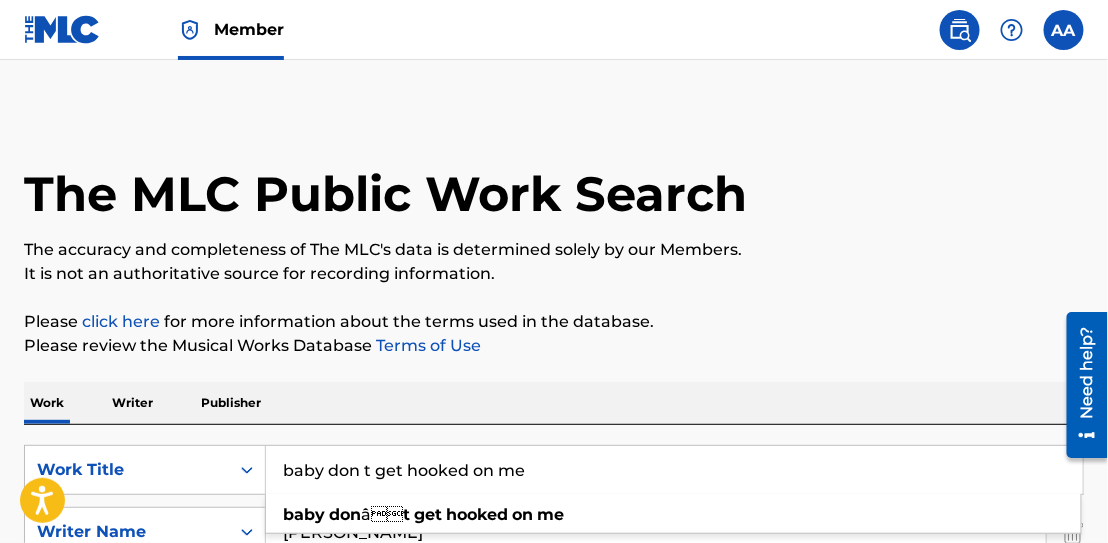 click on "SearchWithCriteria9a1db0ff-5a5f-4e87-bb42-cc0ac587226d Work Title baby don t get hooked on me baby   don â t   get   hooked   on   me SearchWithCriteria6327f09b-7883-4ebf-b6be-f0ce8cd380ec Writer[PERSON_NAME] Add Criteria Reset Search Search" at bounding box center [554, 562] 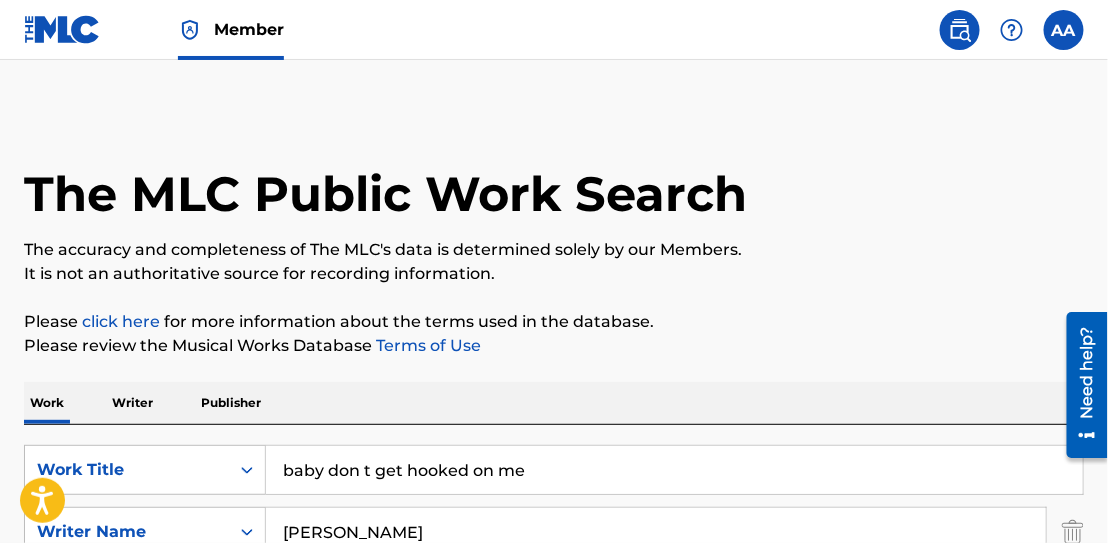 click on "[PERSON_NAME]" at bounding box center (656, 532) 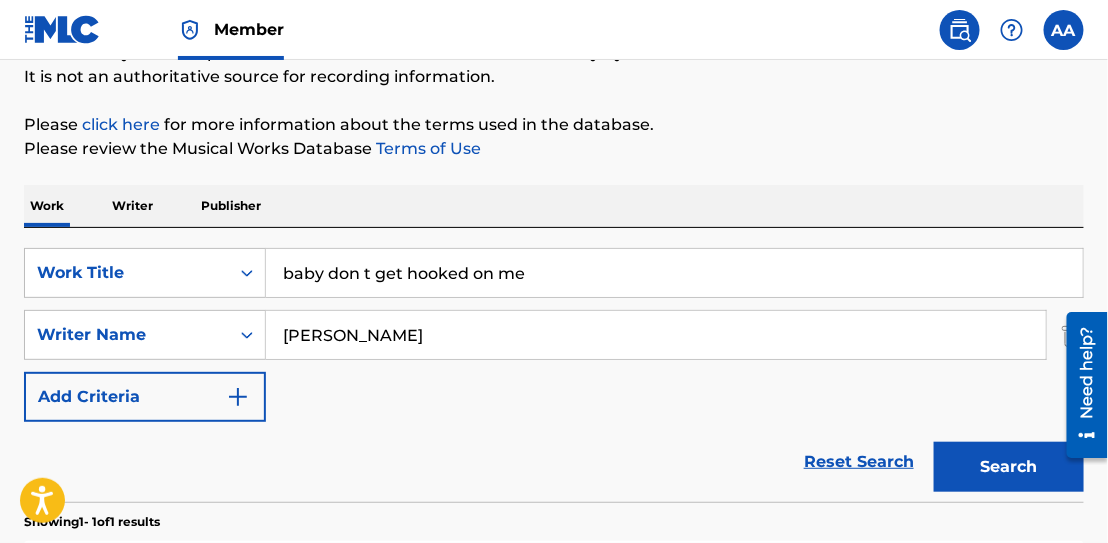 scroll, scrollTop: 200, scrollLeft: 0, axis: vertical 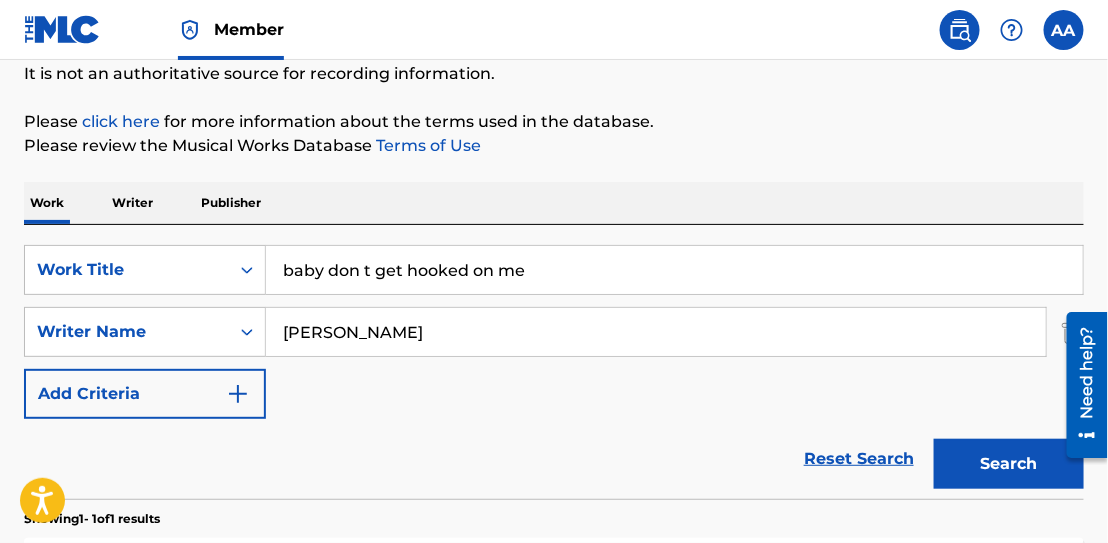 type on "[PERSON_NAME]" 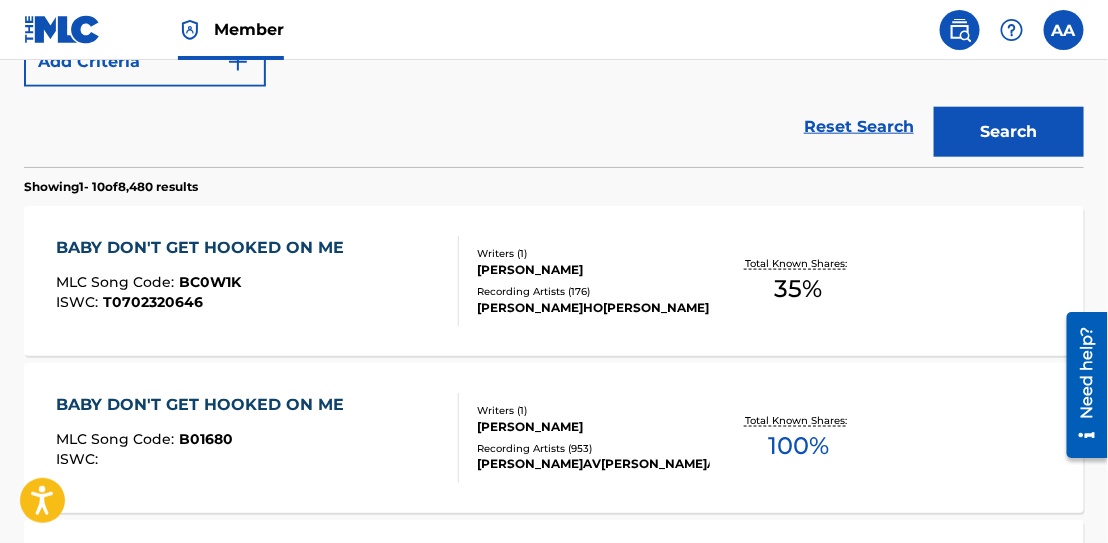 scroll, scrollTop: 500, scrollLeft: 0, axis: vertical 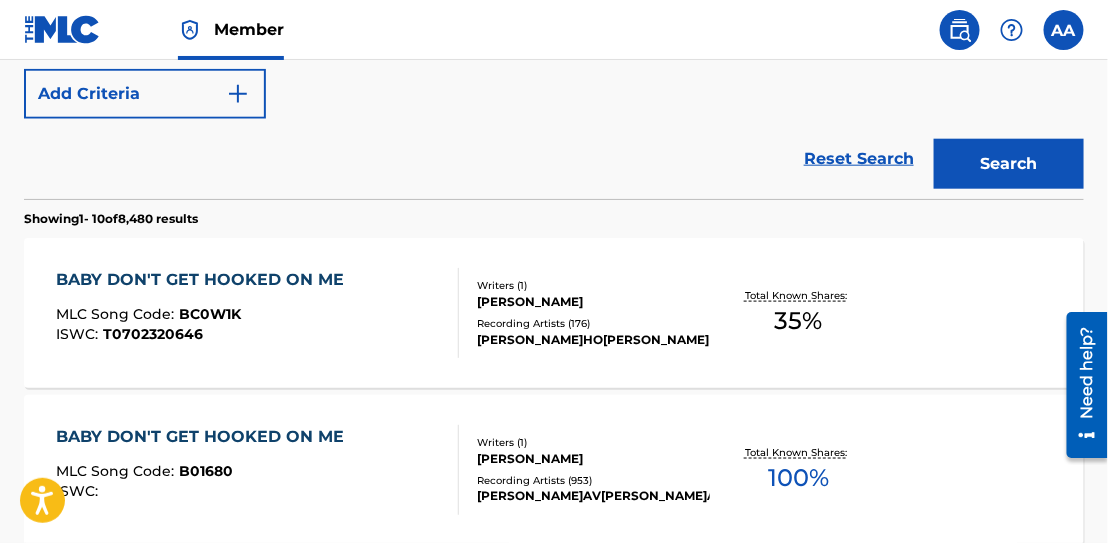 click on "BABY DON'T GET HOOKED ON ME" at bounding box center [205, 280] 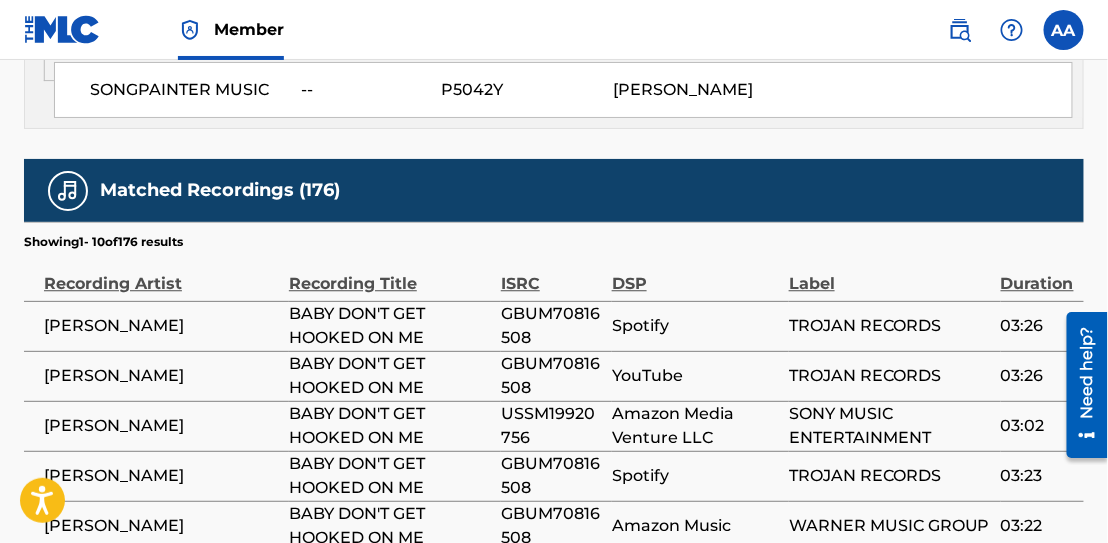 scroll, scrollTop: 1300, scrollLeft: 0, axis: vertical 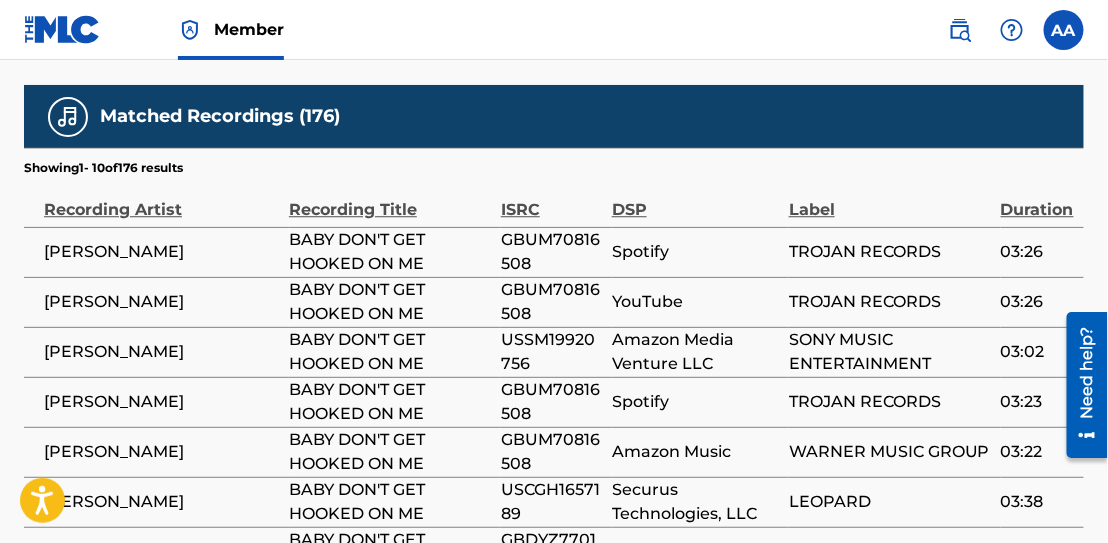 click on "BABY DON'T GET HOOKED ON ME" at bounding box center (390, 352) 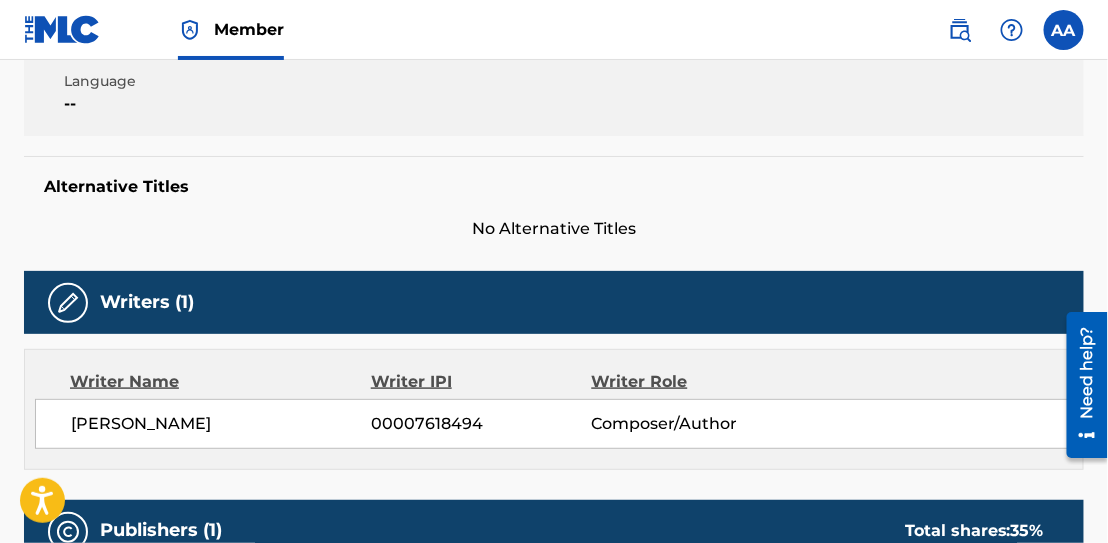 scroll, scrollTop: 477, scrollLeft: 0, axis: vertical 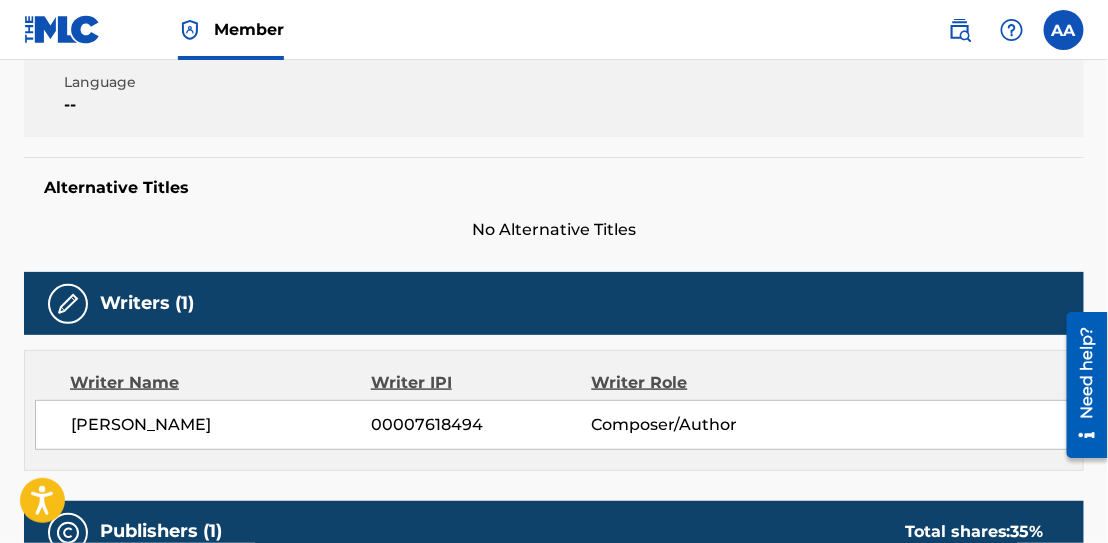 click on "[PERSON_NAME]" at bounding box center [221, 425] 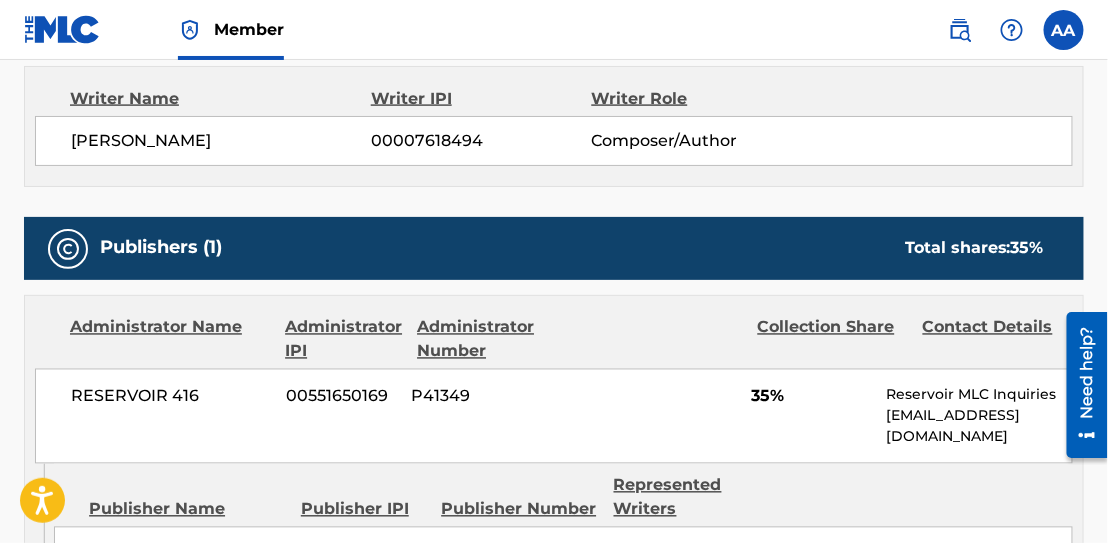 scroll, scrollTop: 900, scrollLeft: 0, axis: vertical 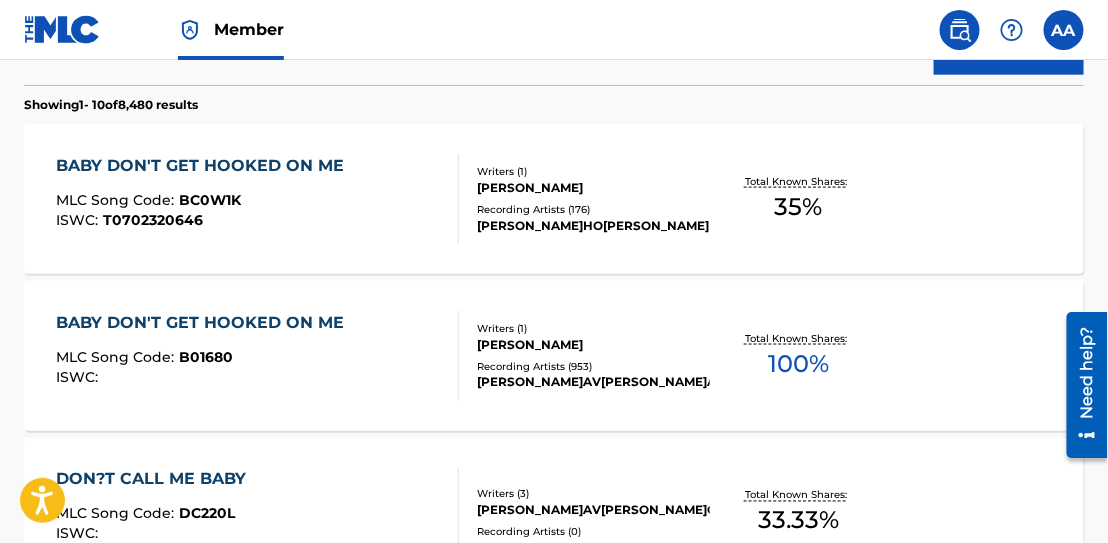 click on "BABY DON'T GET HOOKED ON ME" at bounding box center [205, 323] 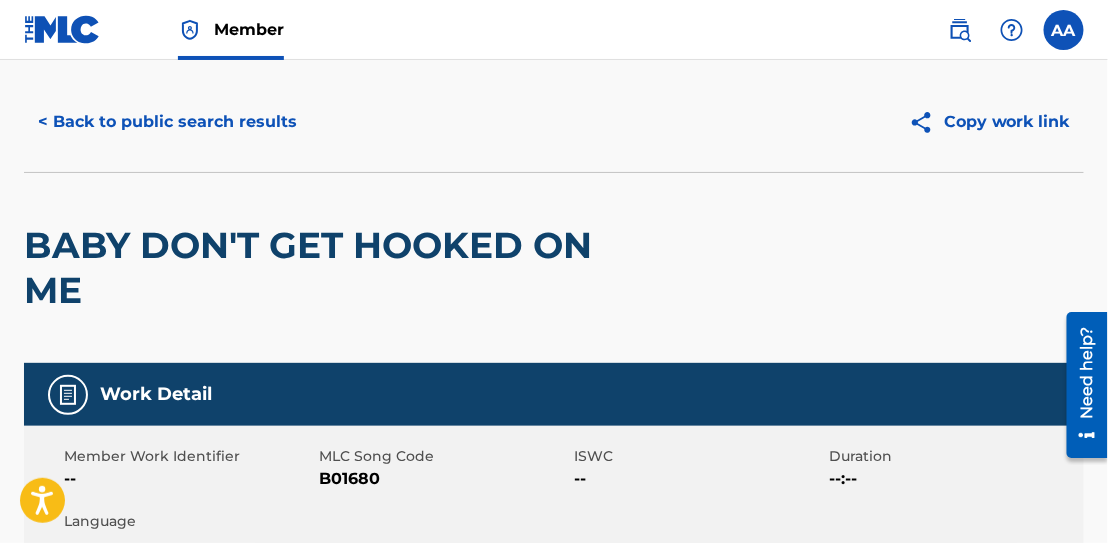 scroll, scrollTop: 0, scrollLeft: 0, axis: both 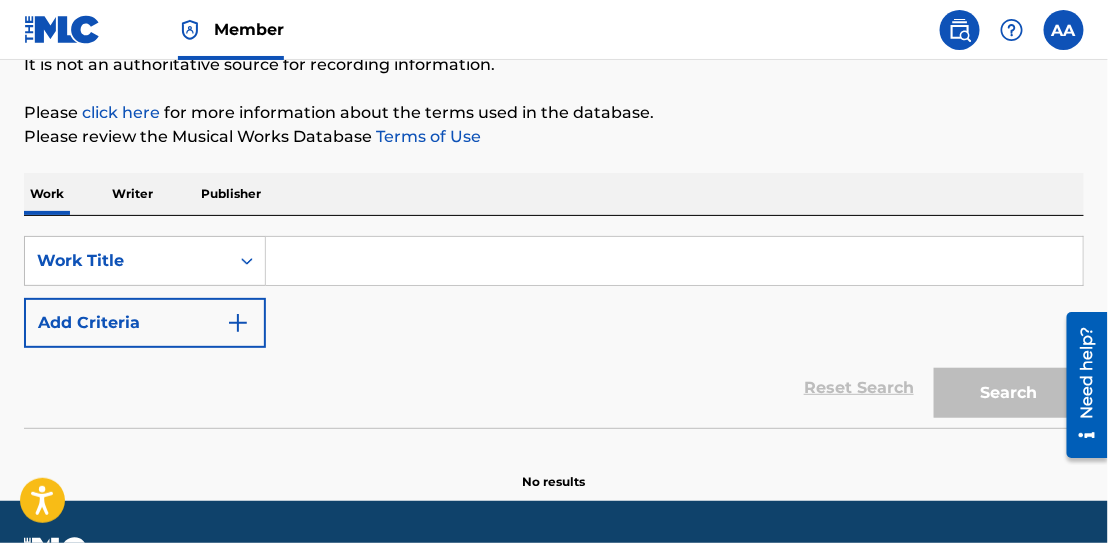 click at bounding box center (674, 261) 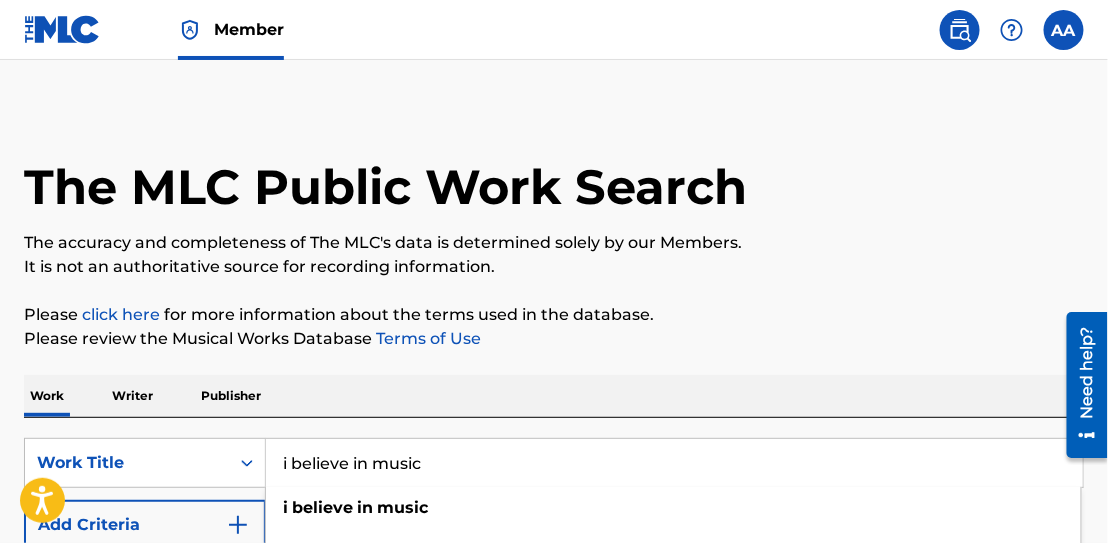 scroll, scrollTop: 200, scrollLeft: 0, axis: vertical 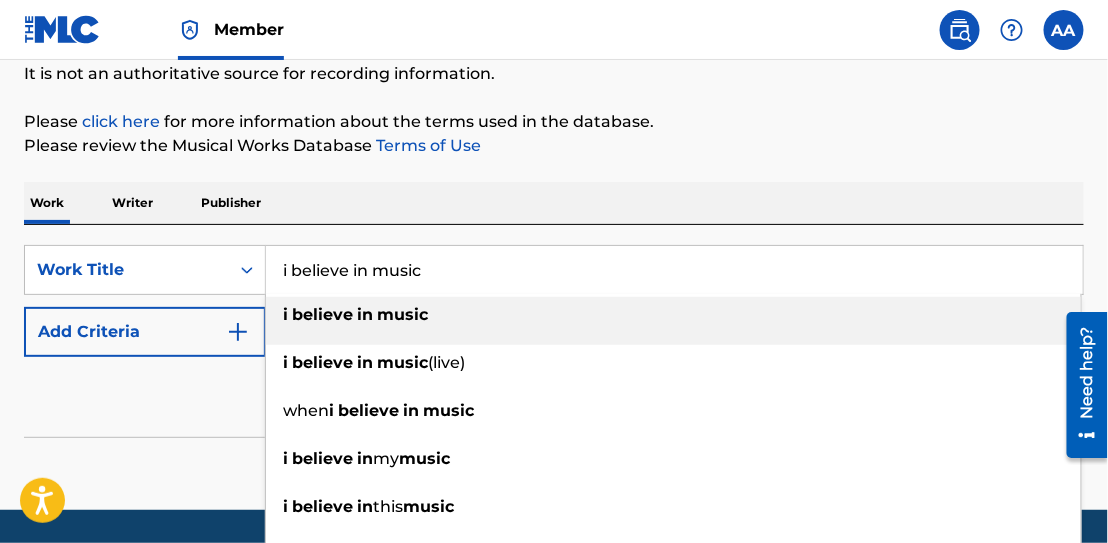 type on "i believe in music" 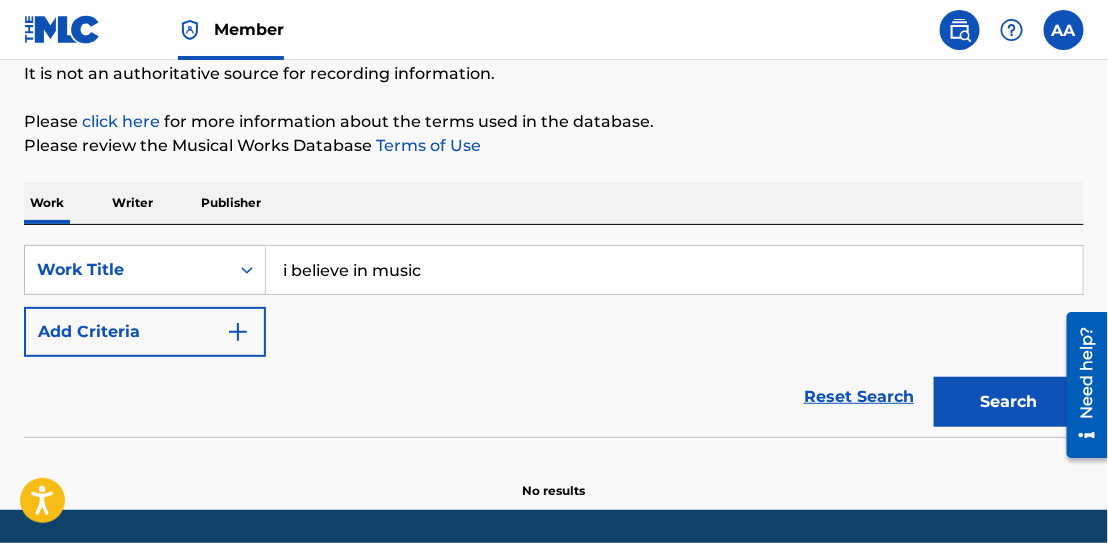click on "Search" at bounding box center (1009, 402) 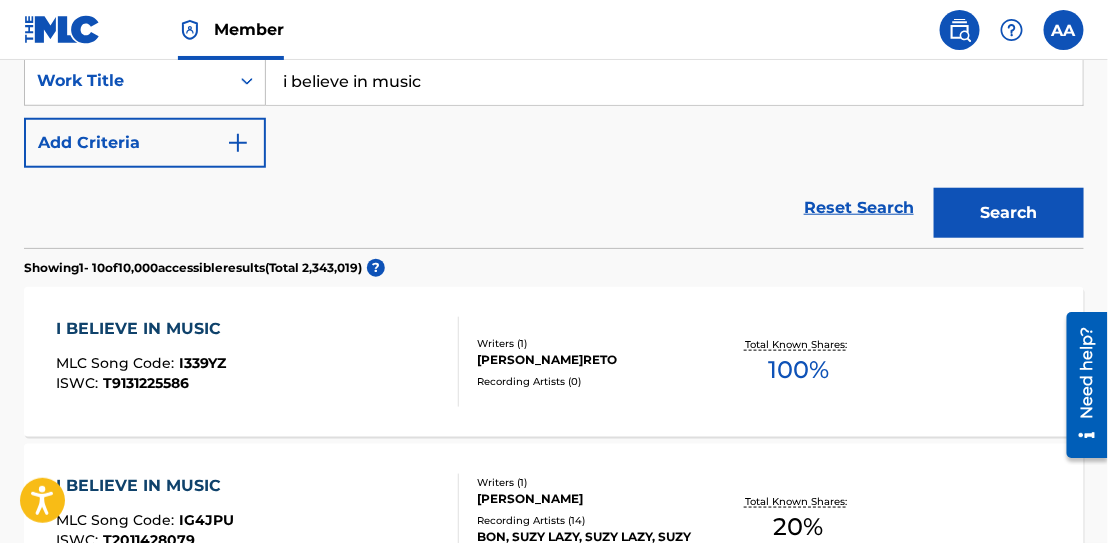 scroll, scrollTop: 400, scrollLeft: 0, axis: vertical 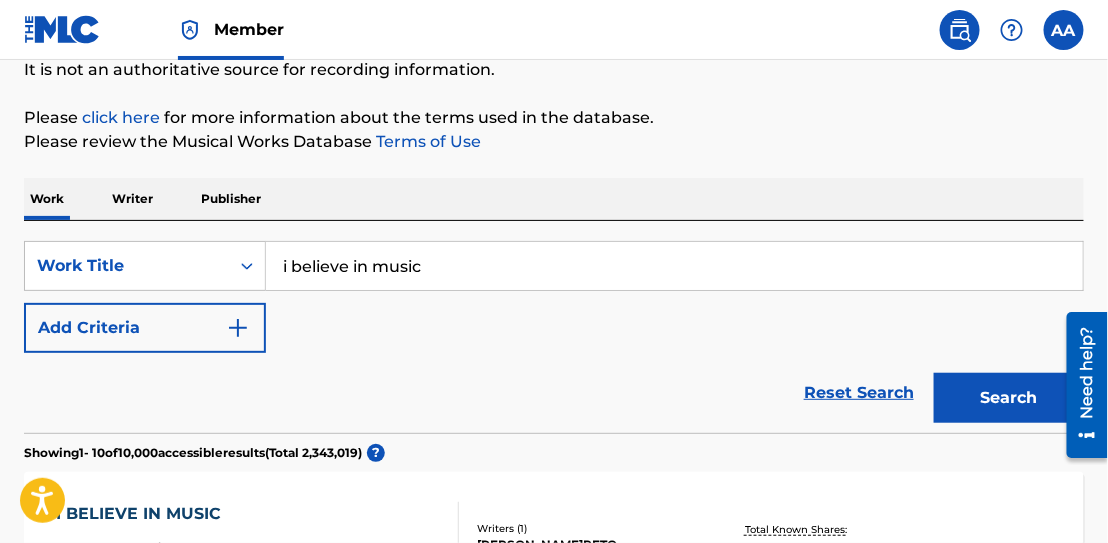click at bounding box center (238, 328) 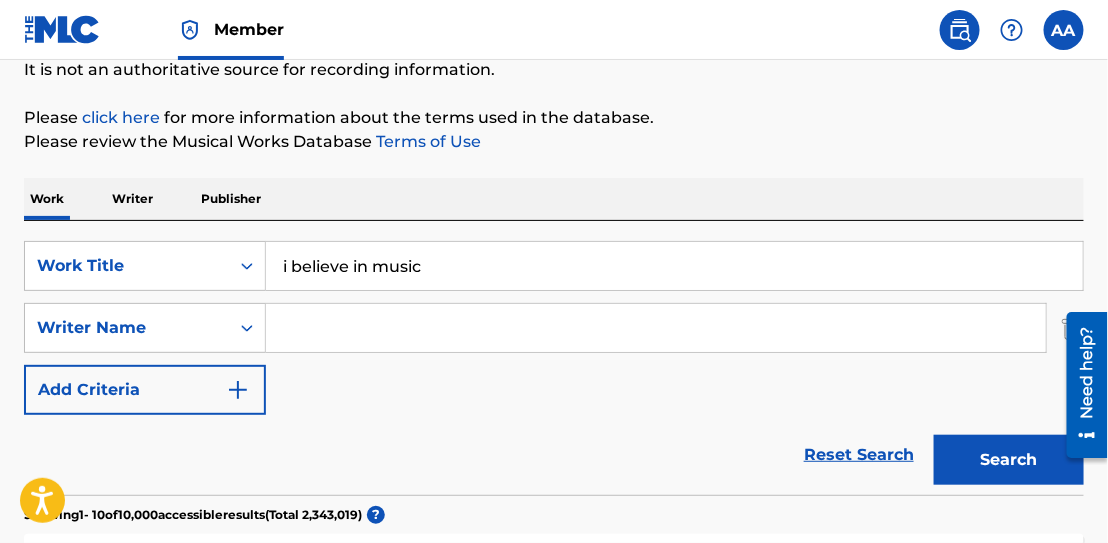 click at bounding box center (656, 328) 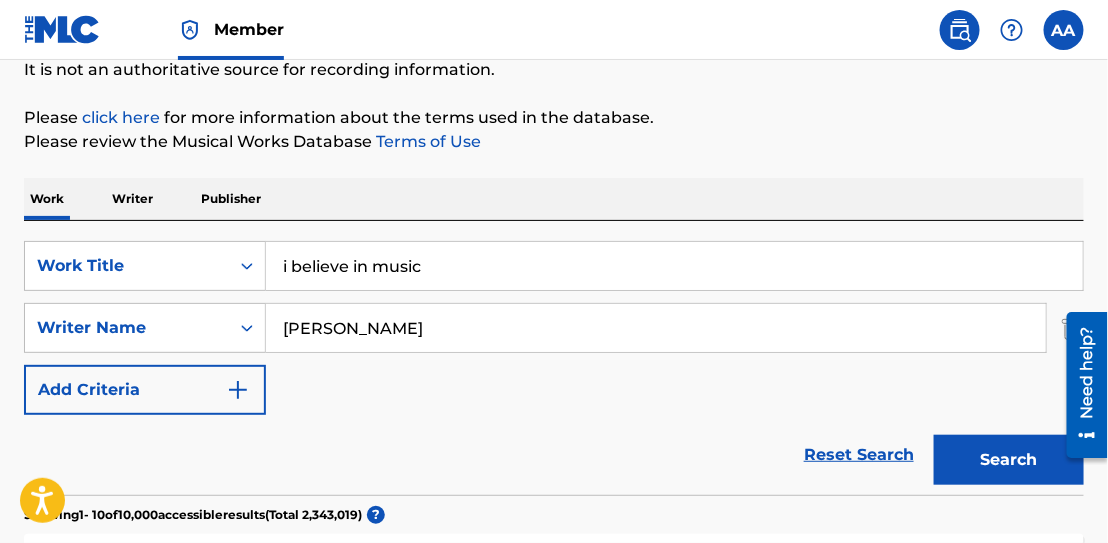 type on "[PERSON_NAME]" 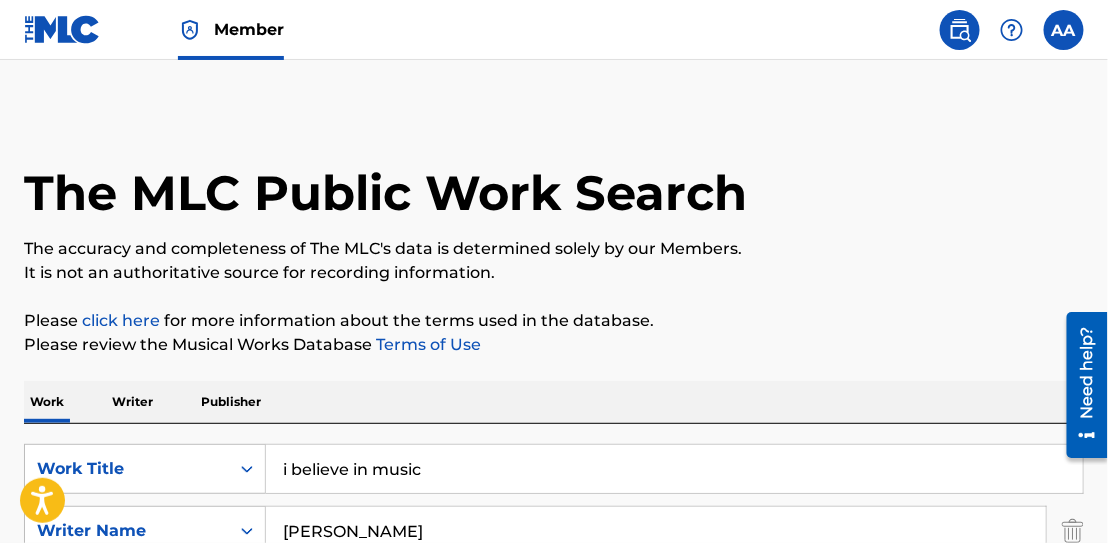 scroll, scrollTop: 0, scrollLeft: 0, axis: both 